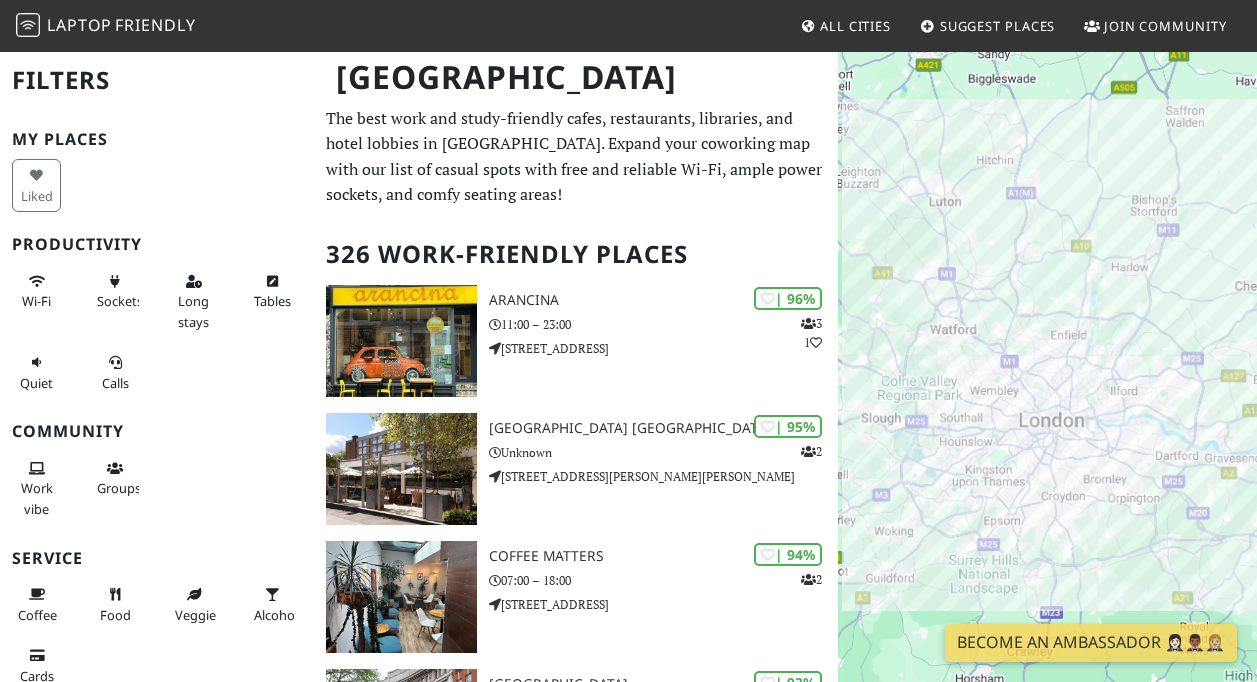 scroll, scrollTop: 0, scrollLeft: 0, axis: both 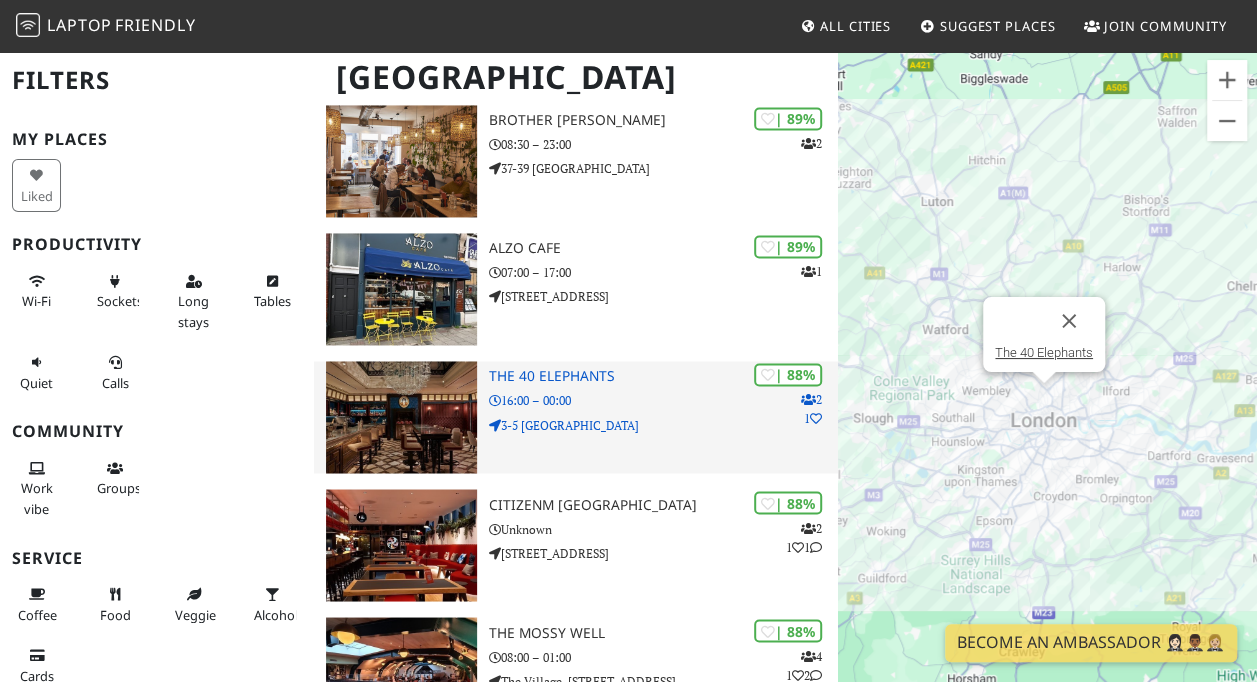 click at bounding box center [401, 417] 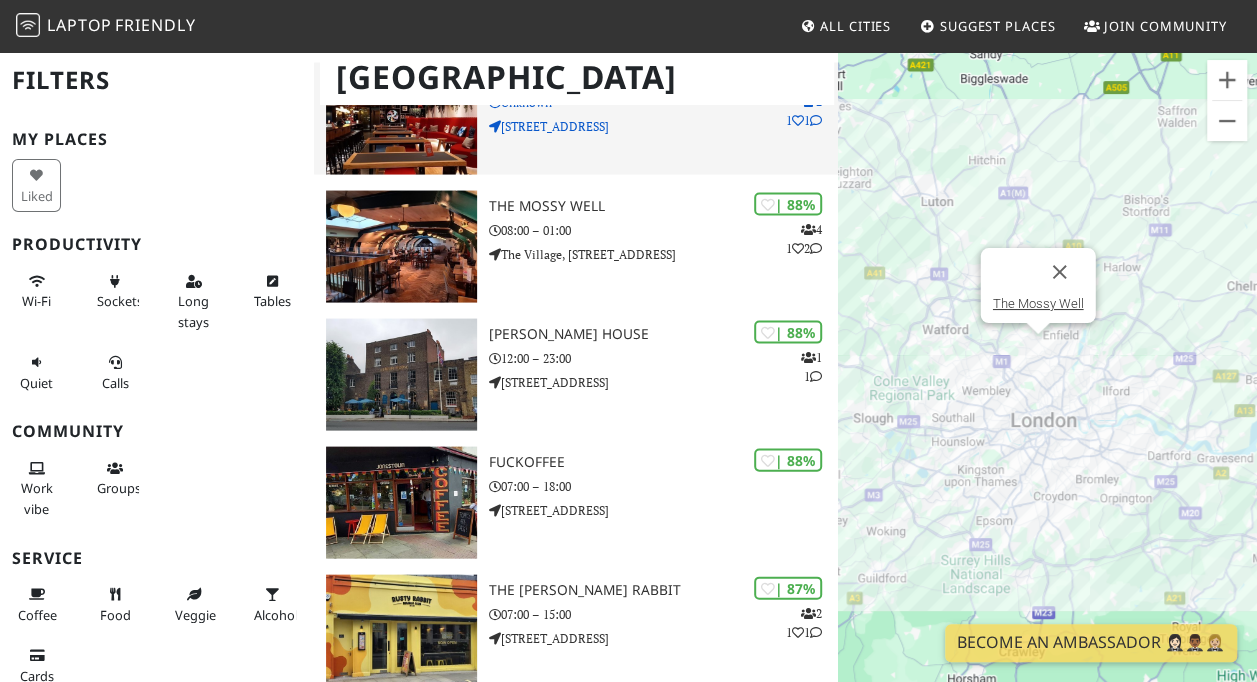 scroll, scrollTop: 1898, scrollLeft: 0, axis: vertical 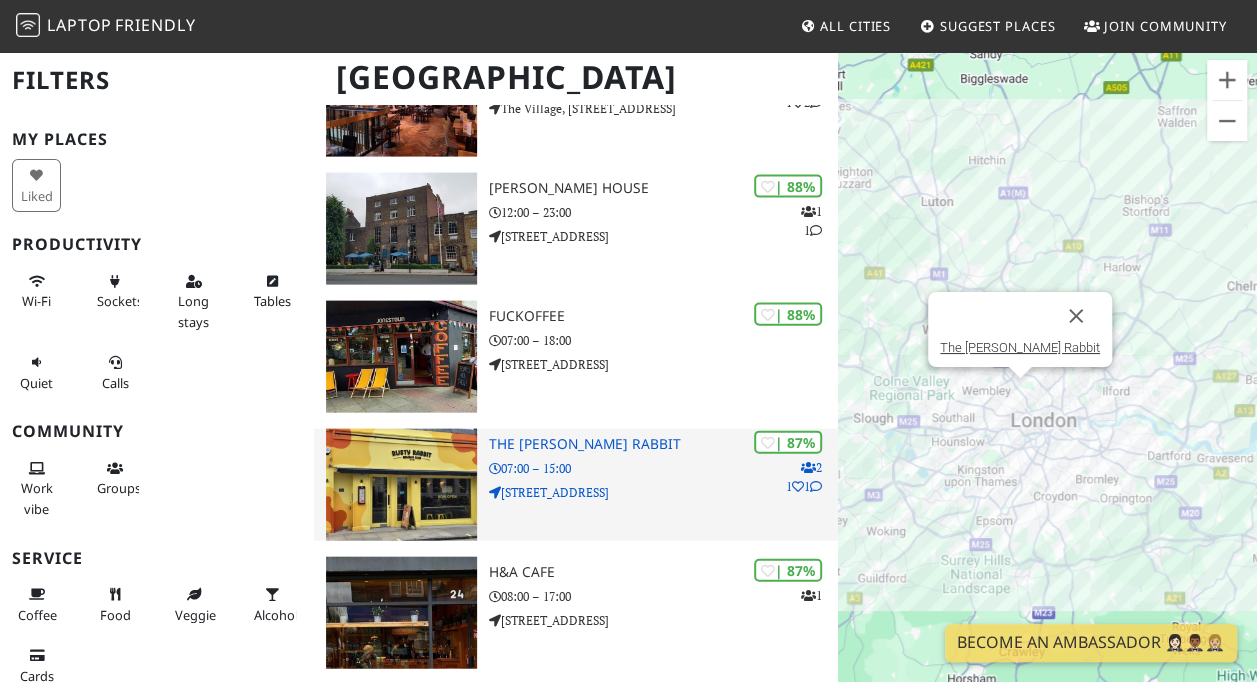 click on "| 87%
2
1
1
The Rusty Rabbit
07:00 – 15:00
50 Westbourne Grove" at bounding box center [663, 485] 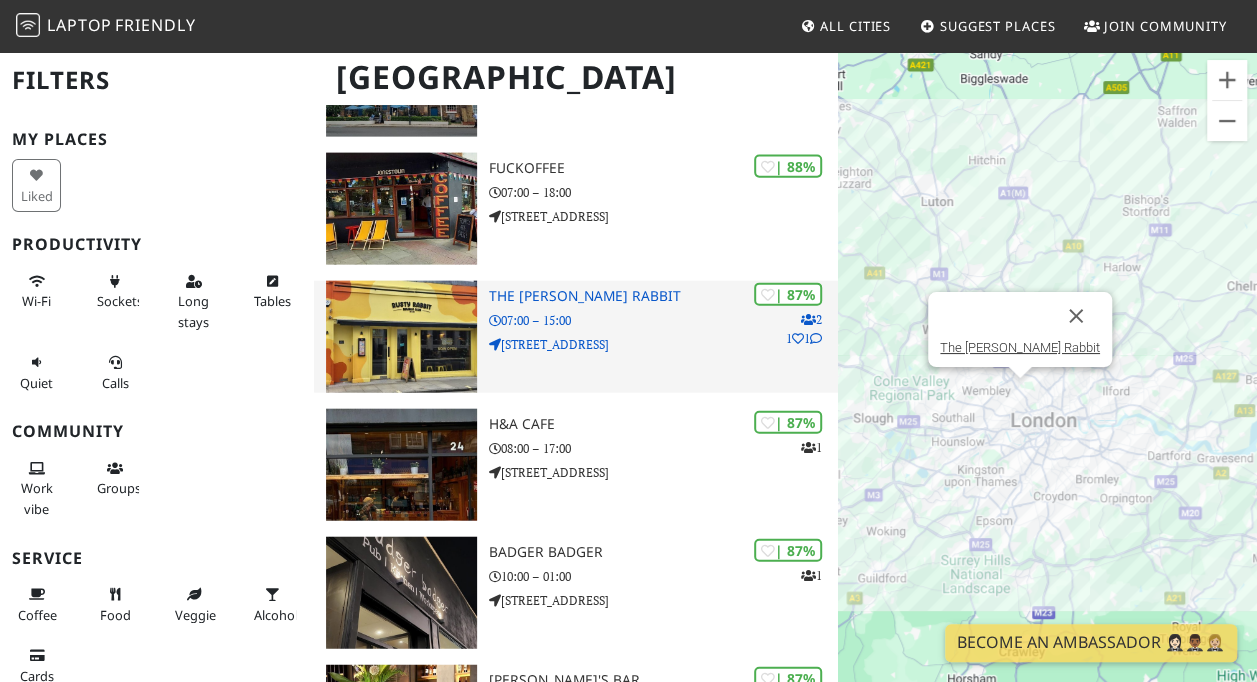 scroll, scrollTop: 2179, scrollLeft: 0, axis: vertical 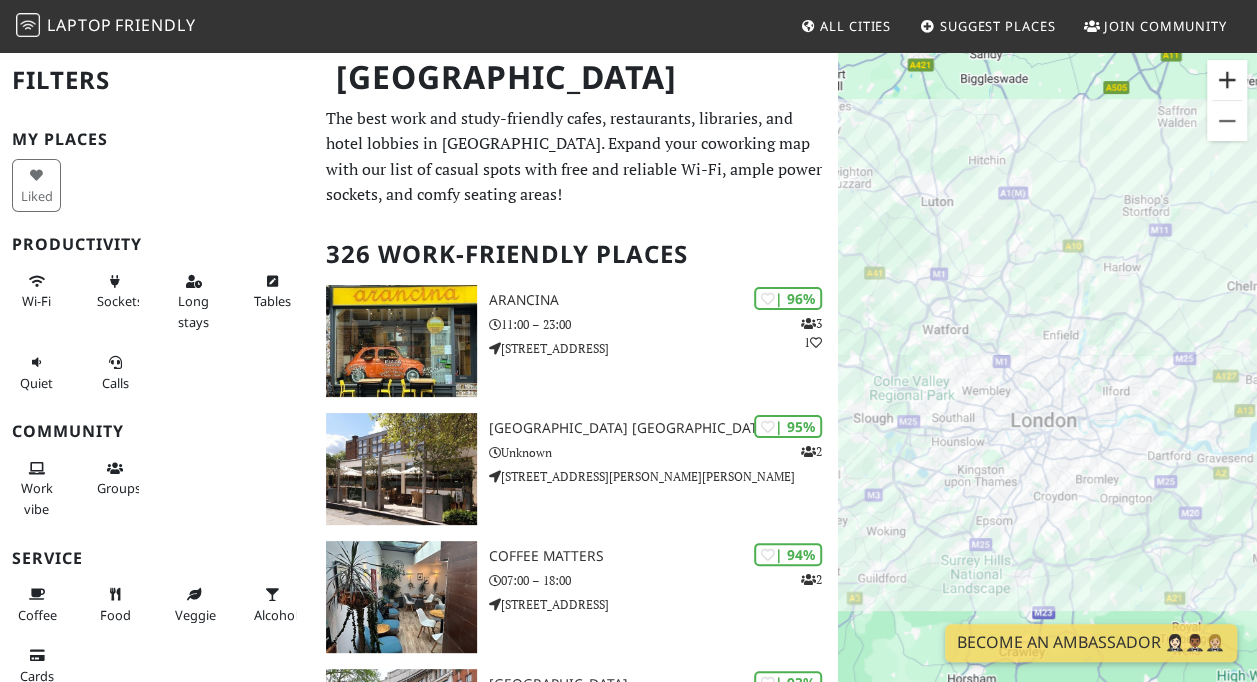click at bounding box center (1227, 80) 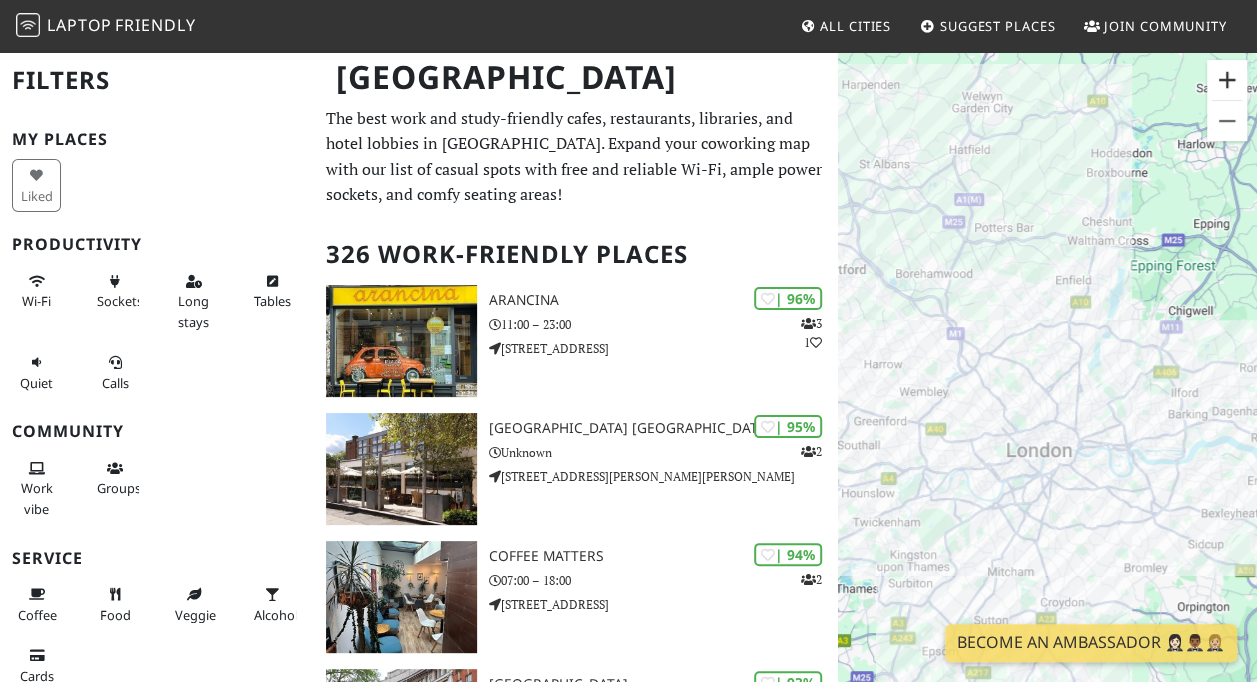 click at bounding box center (1227, 80) 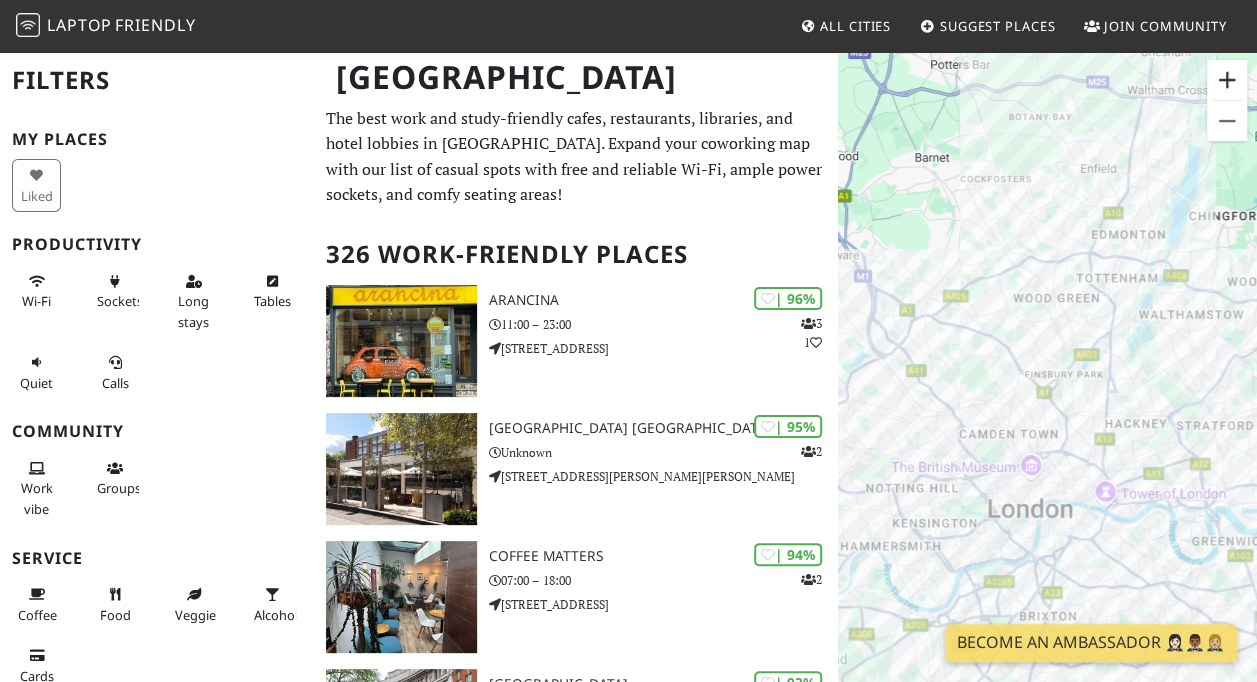 click at bounding box center [1227, 80] 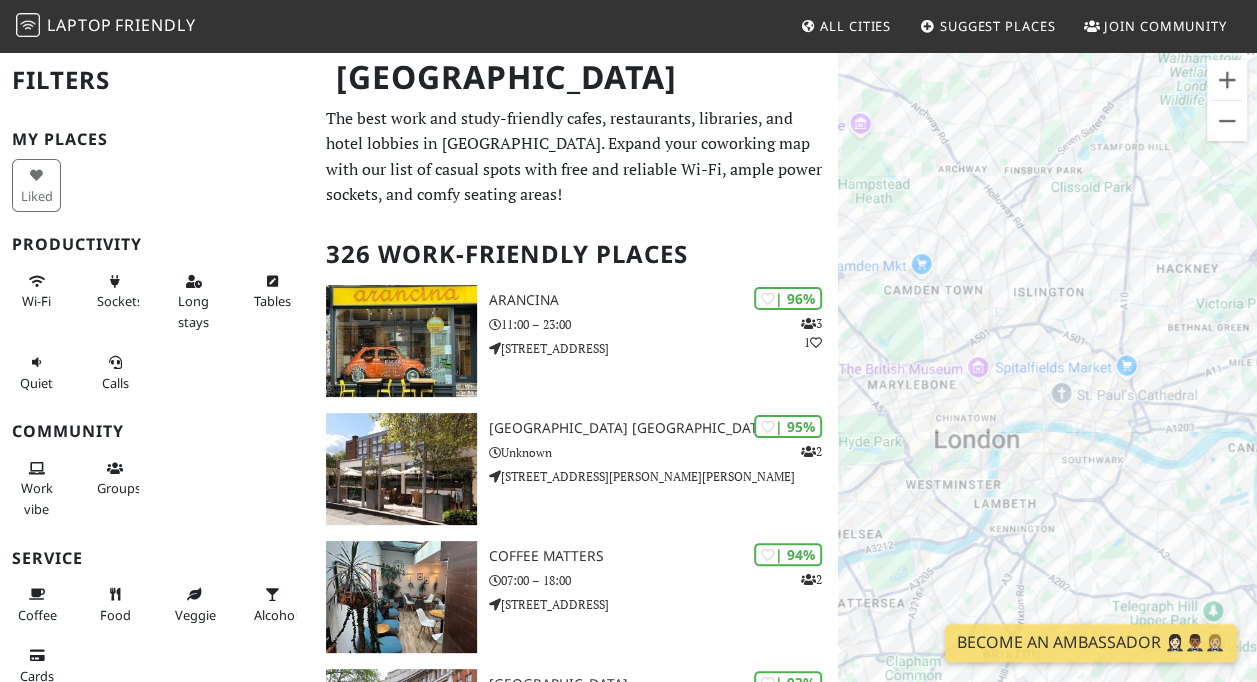 drag, startPoint x: 1214, startPoint y: 282, endPoint x: 1176, endPoint y: 93, distance: 192.78226 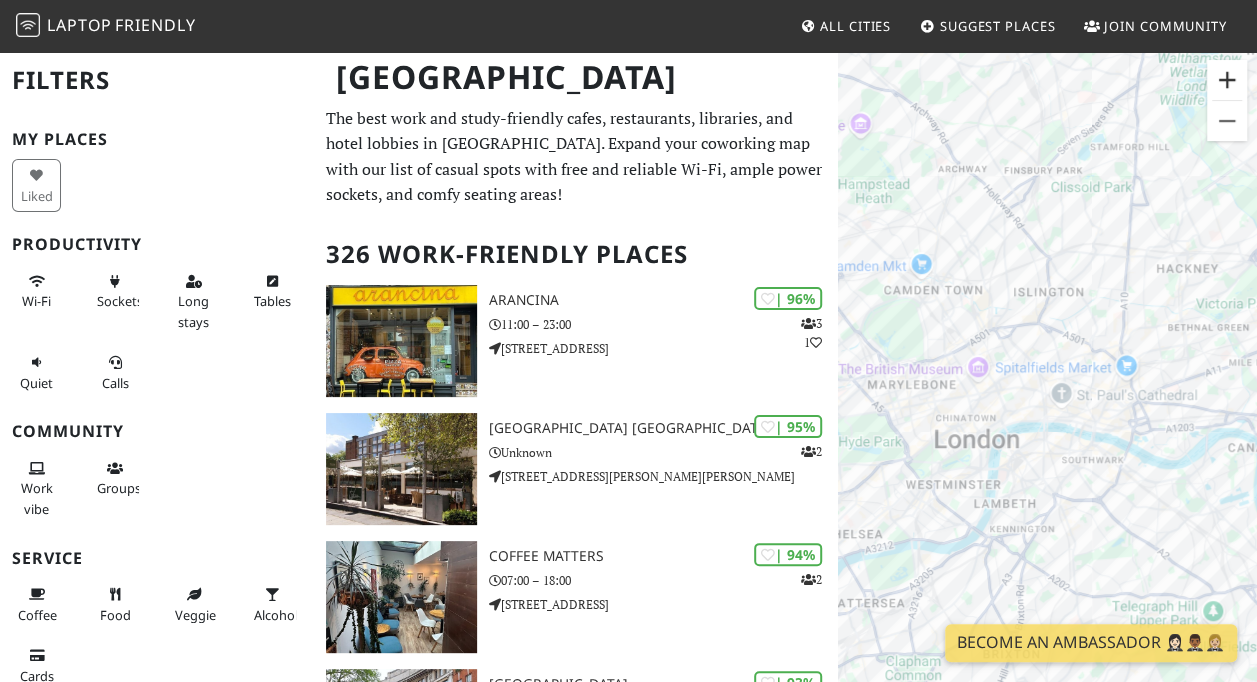 click at bounding box center [1227, 80] 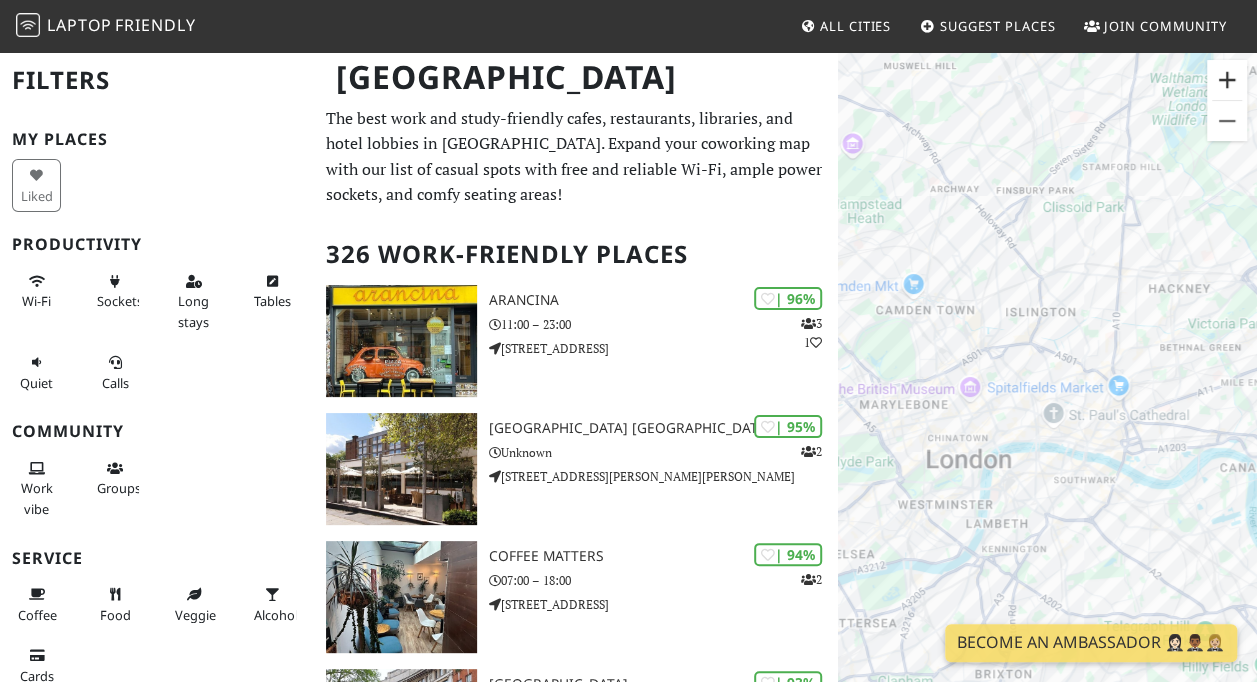 click at bounding box center (1227, 80) 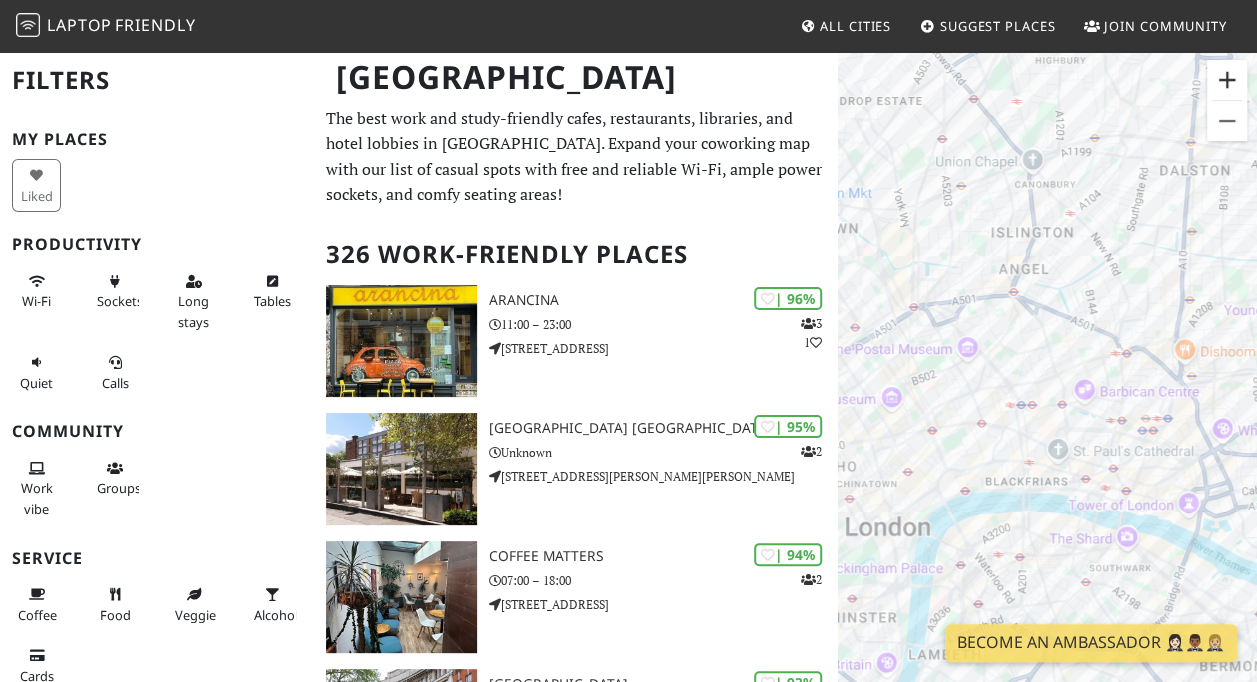 click at bounding box center [1227, 80] 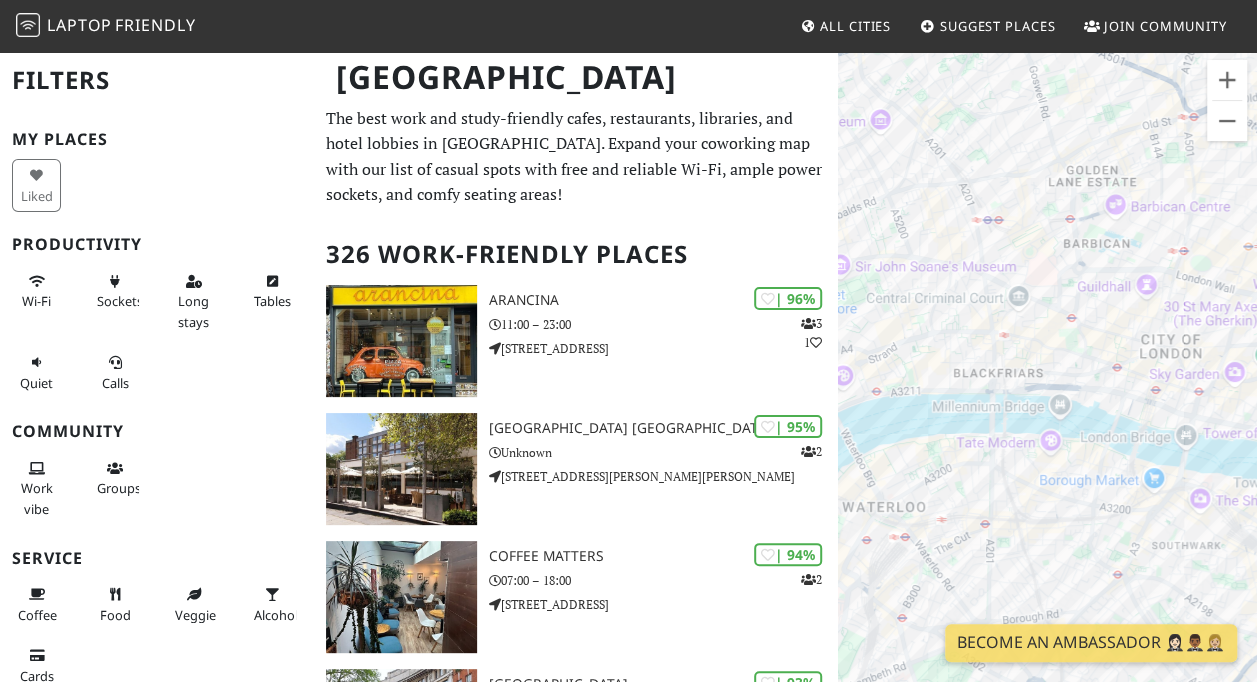 drag, startPoint x: 1122, startPoint y: 291, endPoint x: 1114, endPoint y: 89, distance: 202.15836 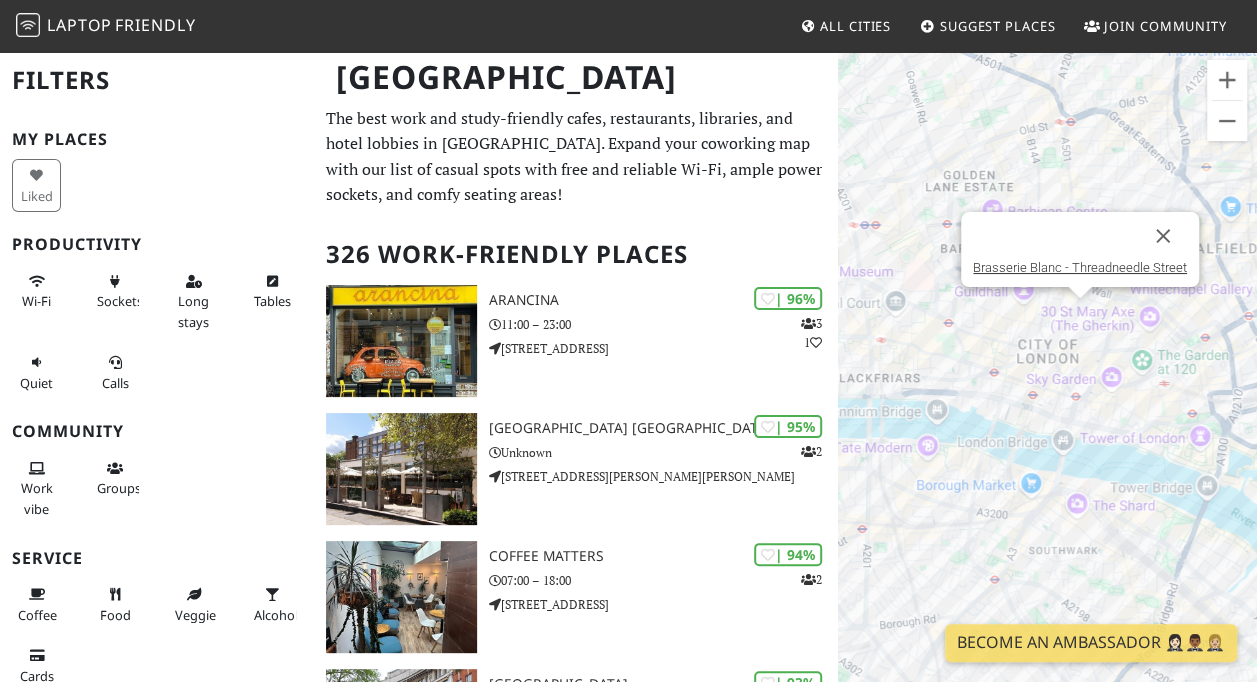 click on "To navigate, press the arrow keys. Brasserie Blanc - Threadneedle Street" at bounding box center (1047, 391) 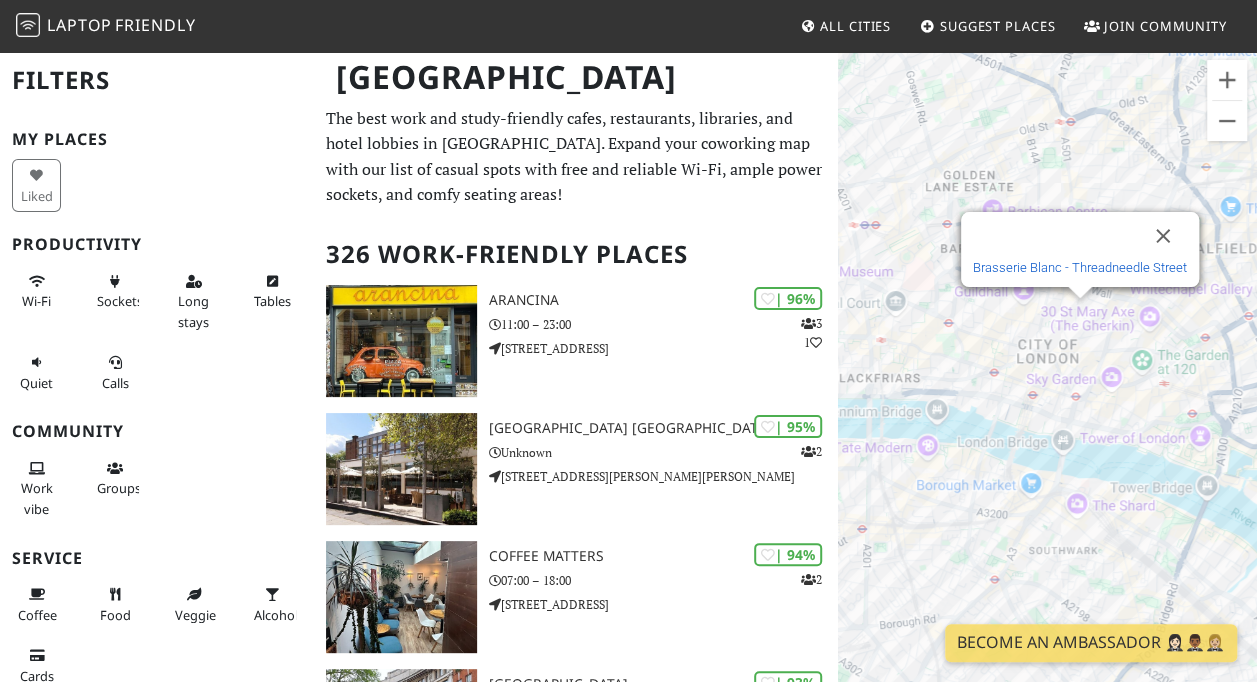 click on "Brasserie Blanc - Threadneedle Street" at bounding box center (1080, 267) 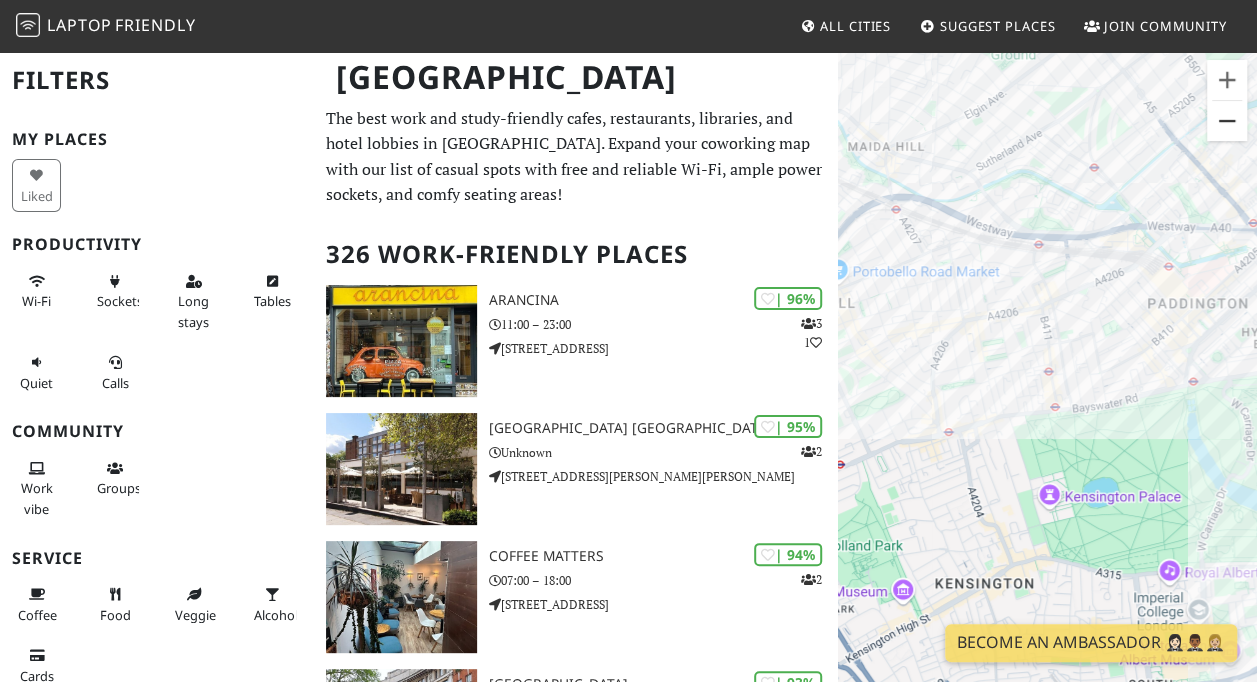 click at bounding box center [1227, 121] 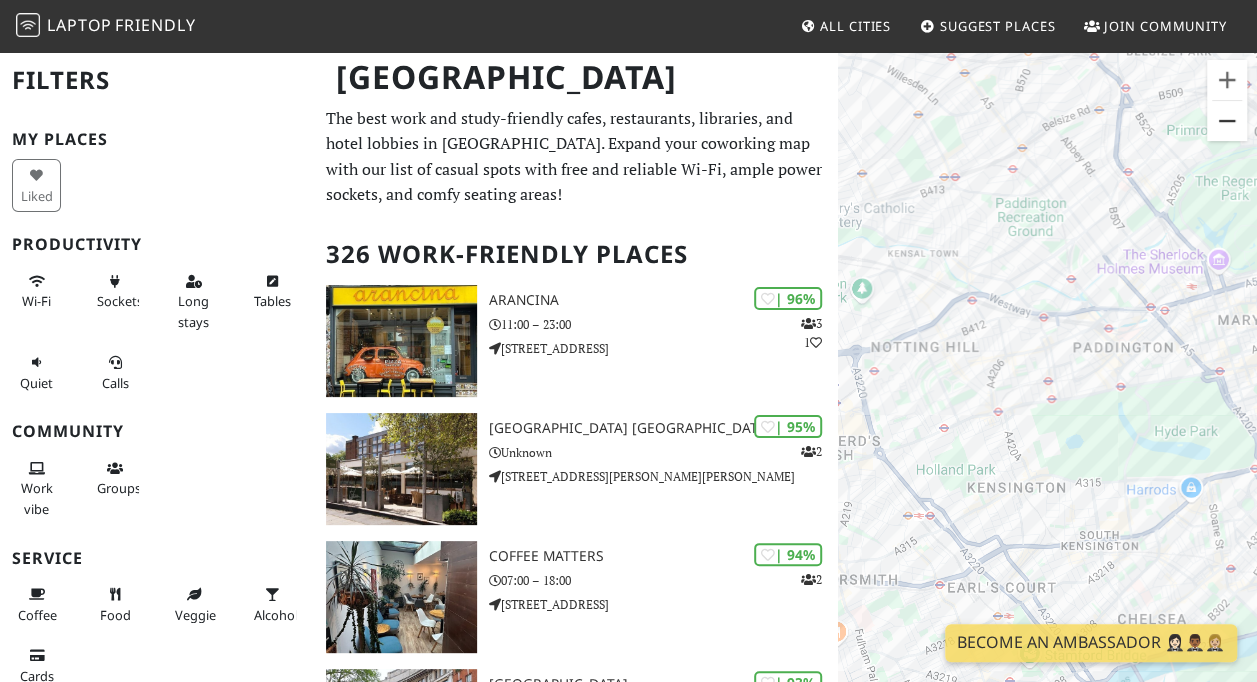 click at bounding box center [1227, 121] 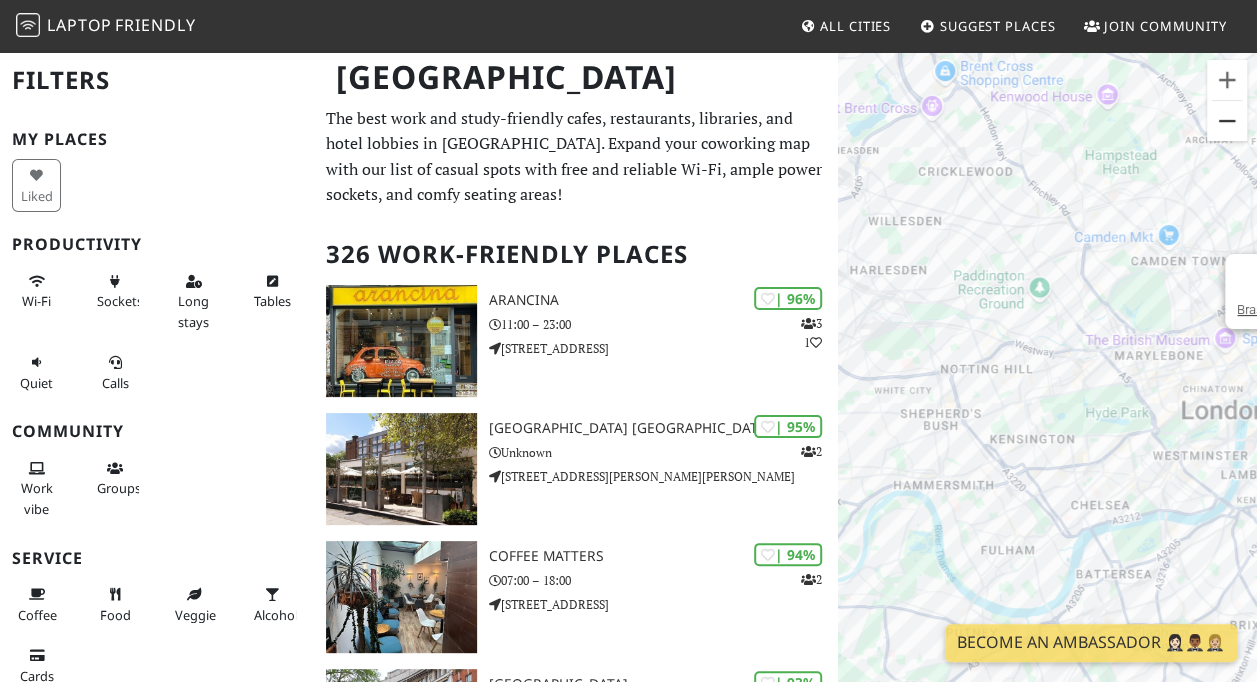 click at bounding box center [1227, 121] 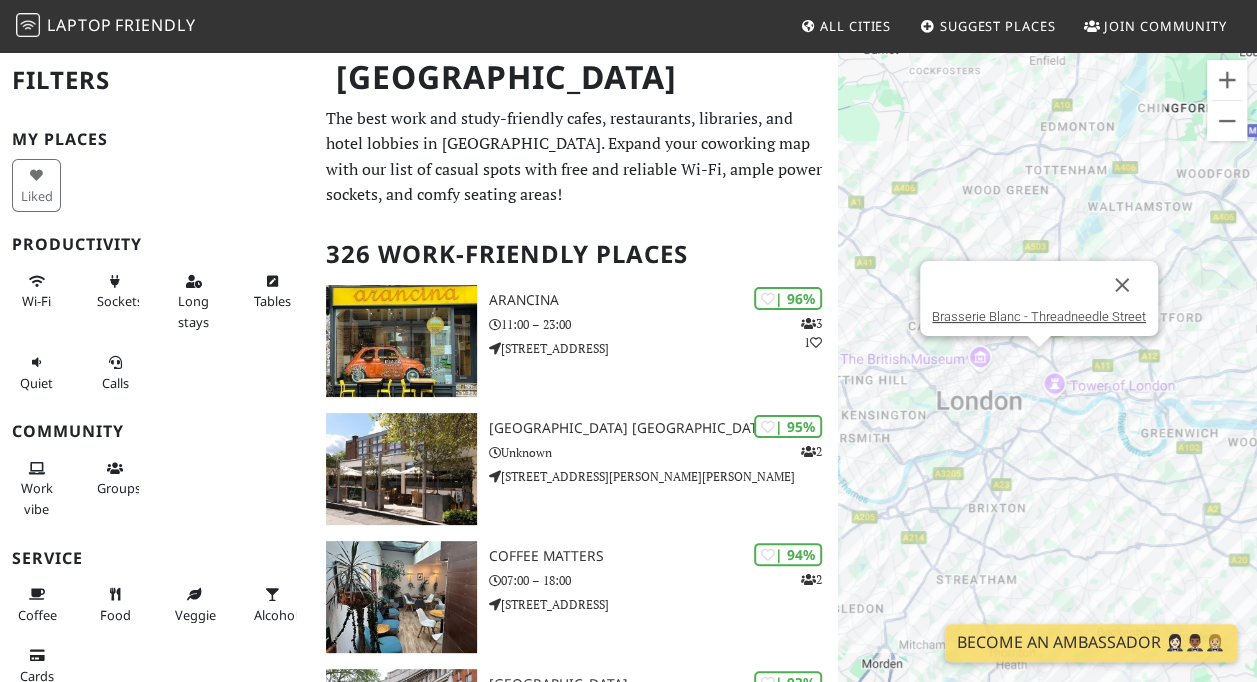 drag, startPoint x: 1187, startPoint y: 390, endPoint x: 1100, endPoint y: 392, distance: 87.02299 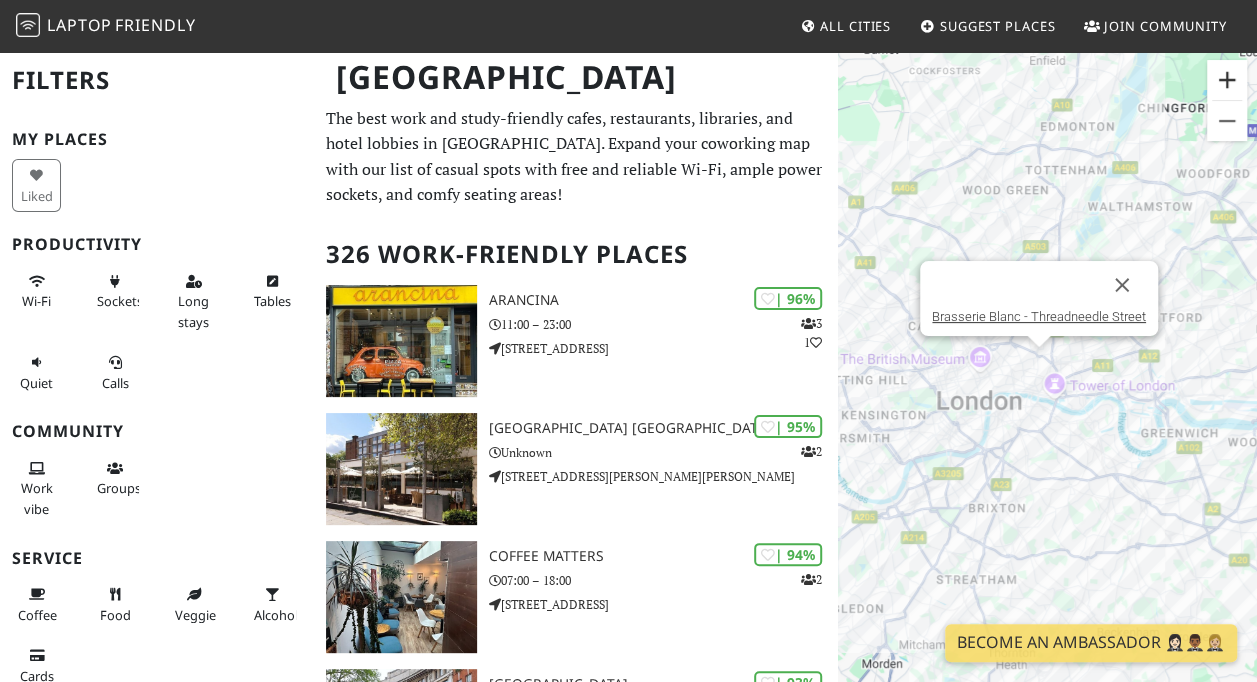 click at bounding box center [1227, 80] 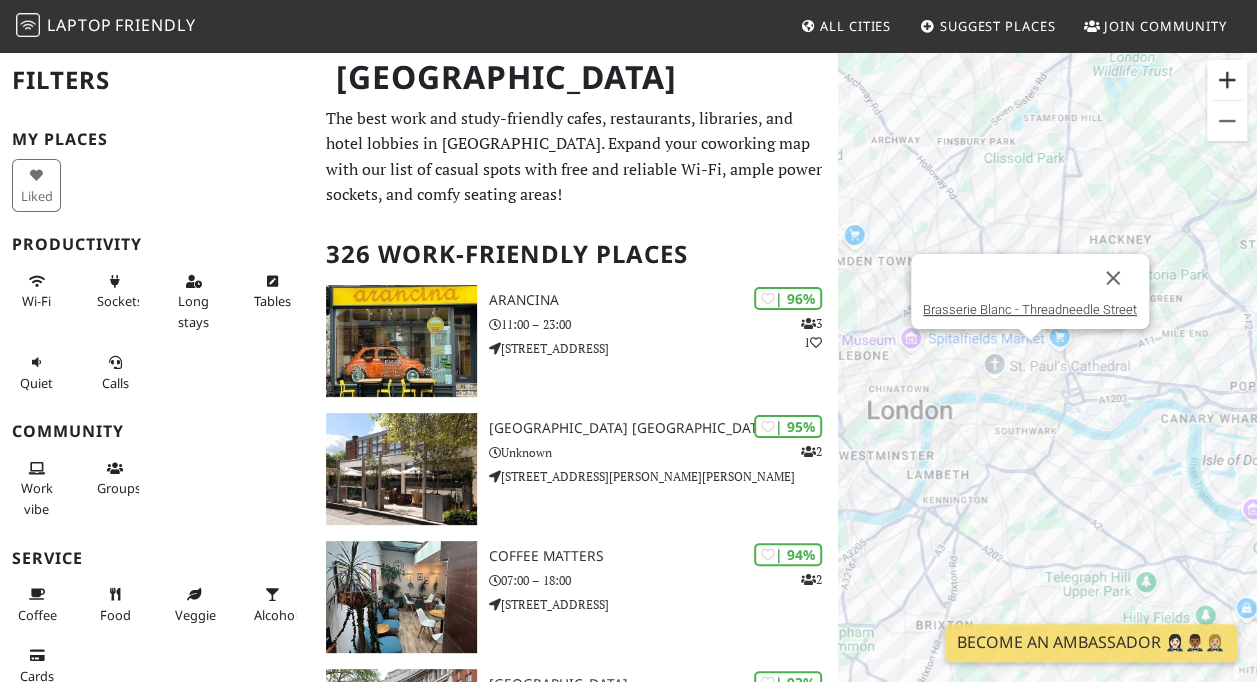 click at bounding box center [1227, 80] 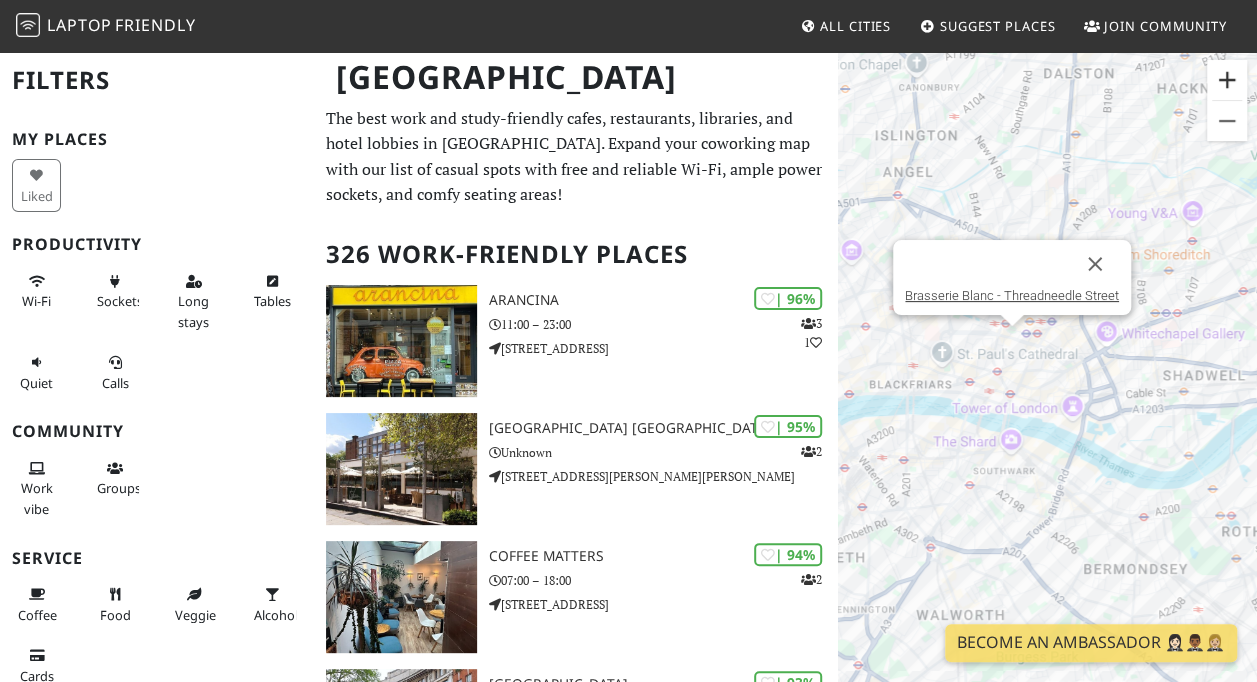 click at bounding box center (1227, 80) 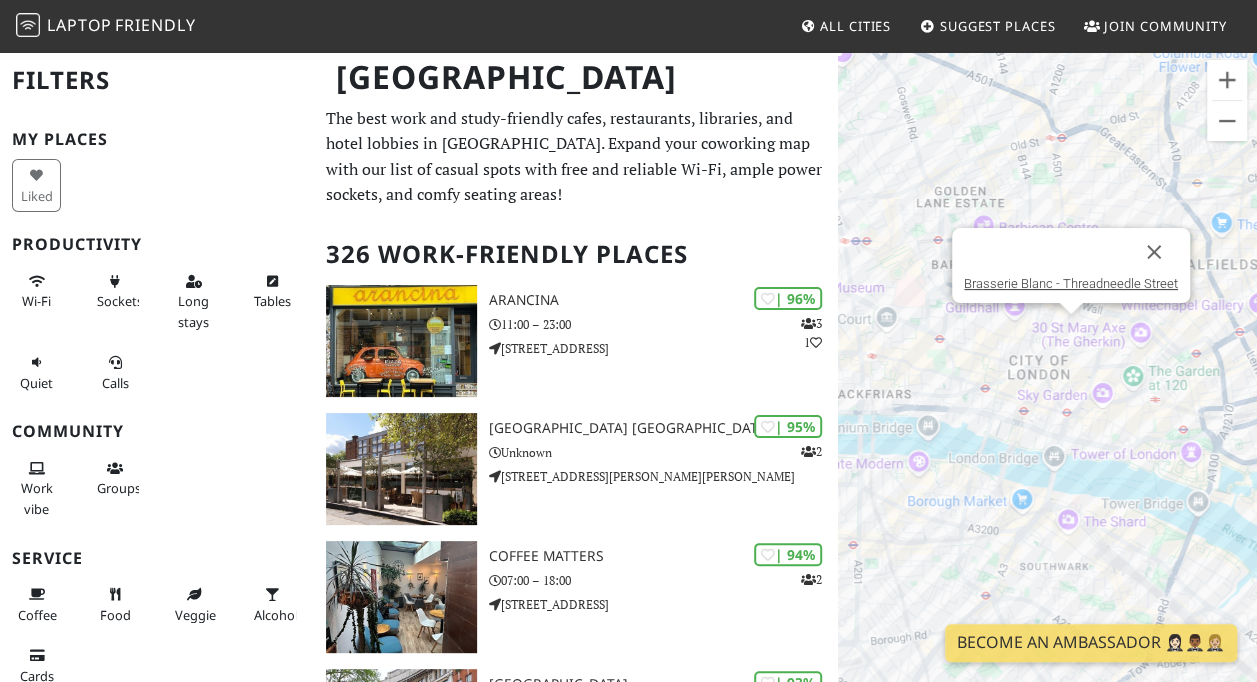 drag, startPoint x: 1034, startPoint y: 376, endPoint x: 1132, endPoint y: 391, distance: 99.14131 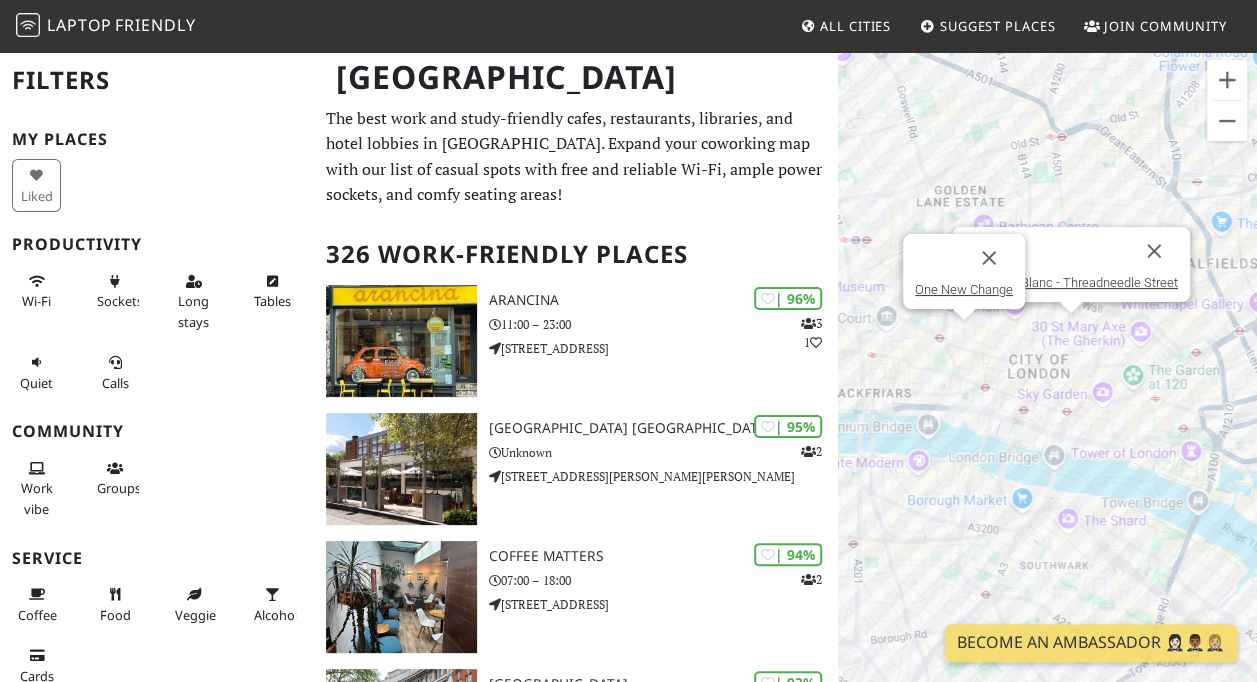 click on "To navigate, press the arrow keys. Brasserie Blanc - Threadneedle Street One New Change" at bounding box center [1047, 391] 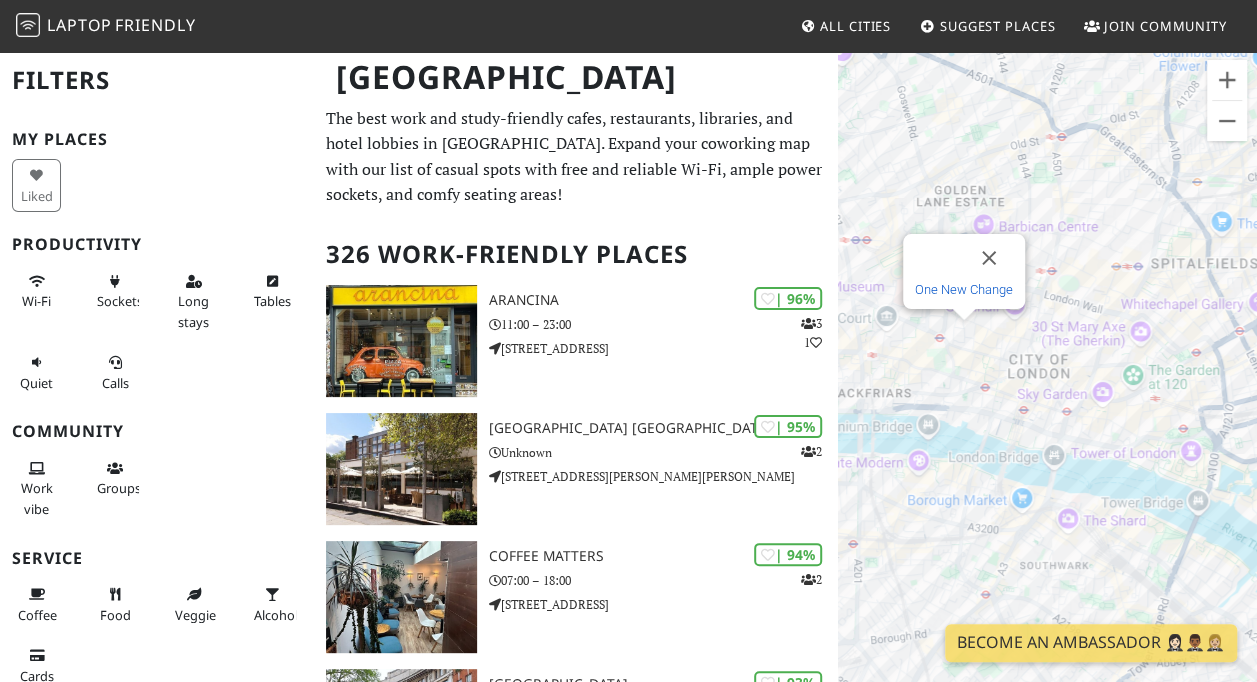 click on "One New Change" at bounding box center [964, 289] 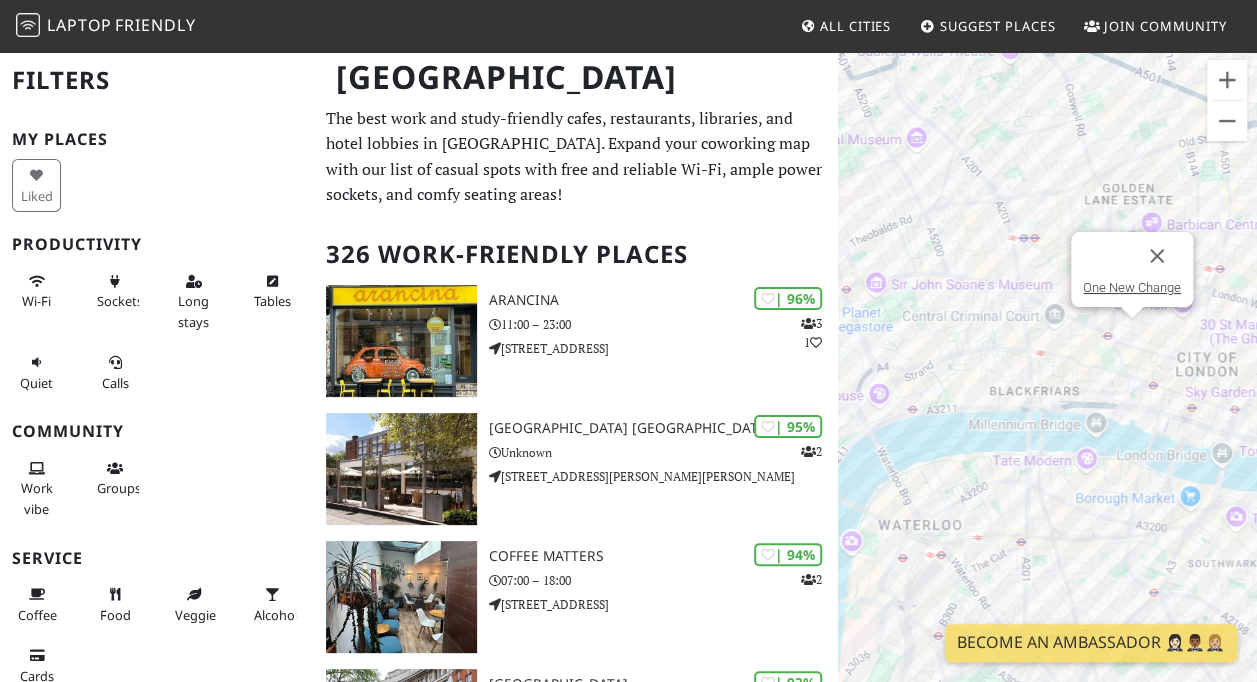 drag, startPoint x: 1016, startPoint y: 404, endPoint x: 1187, endPoint y: 402, distance: 171.01169 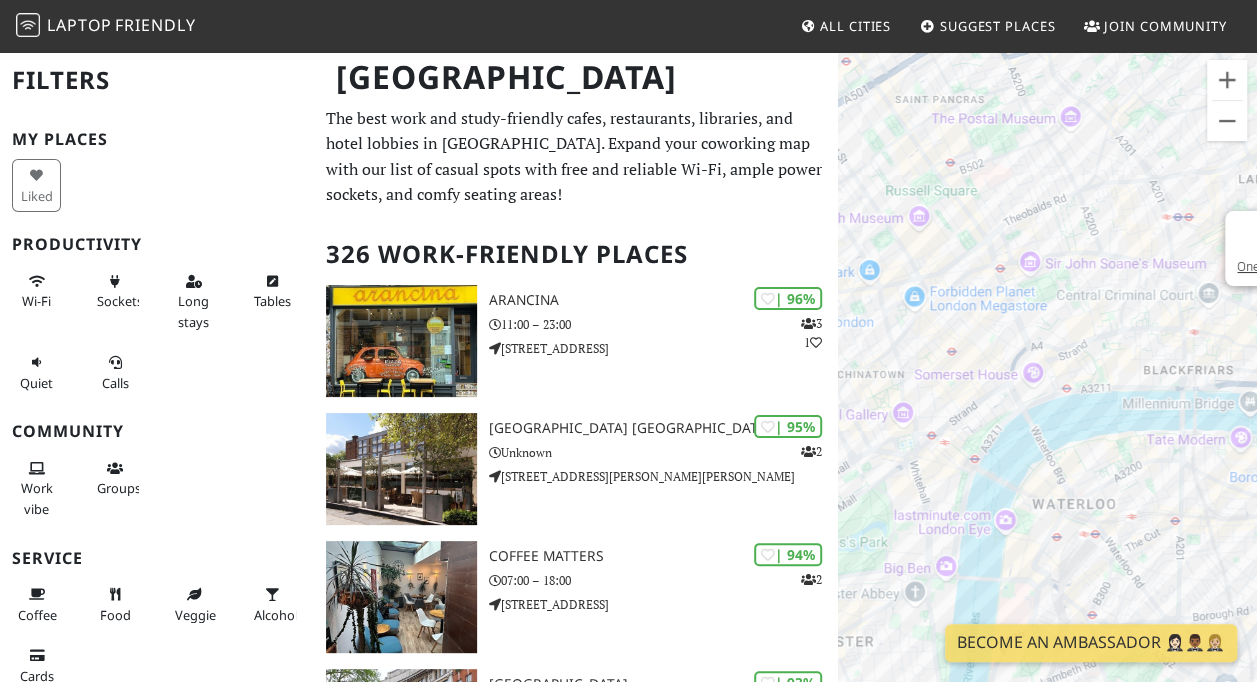 drag, startPoint x: 1038, startPoint y: 369, endPoint x: 1194, endPoint y: 348, distance: 157.40712 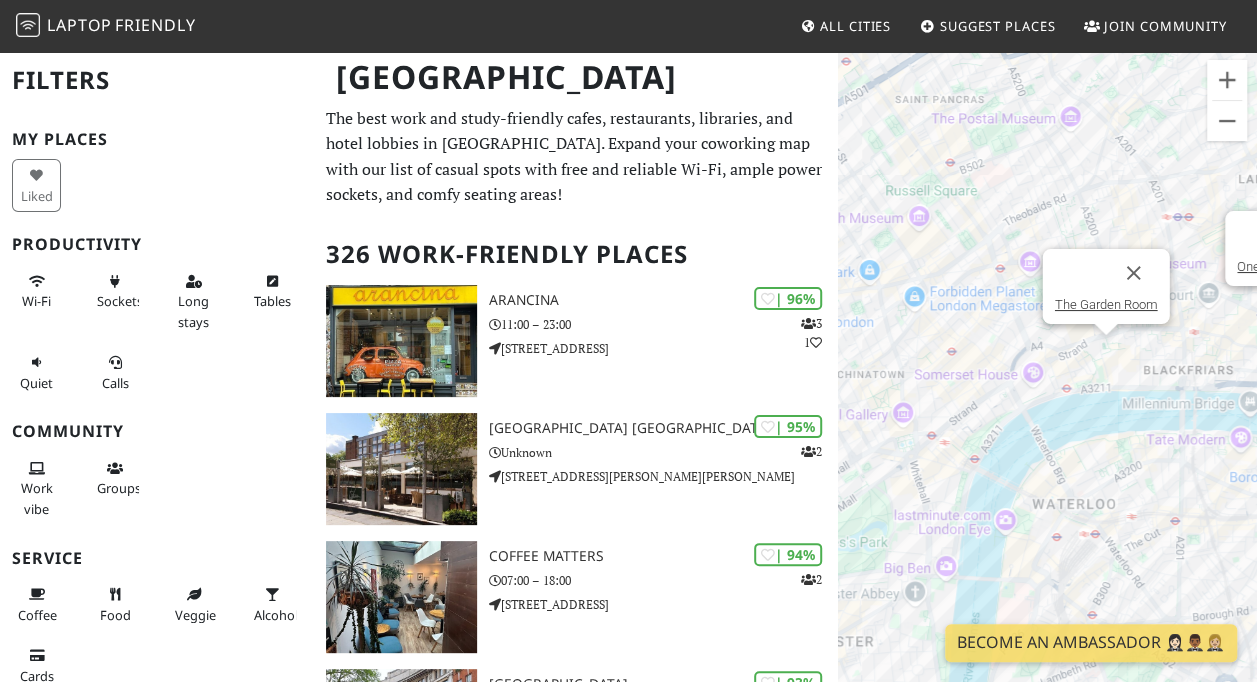 click on "To navigate, press the arrow keys. One New Change The Garden Room" at bounding box center [1047, 391] 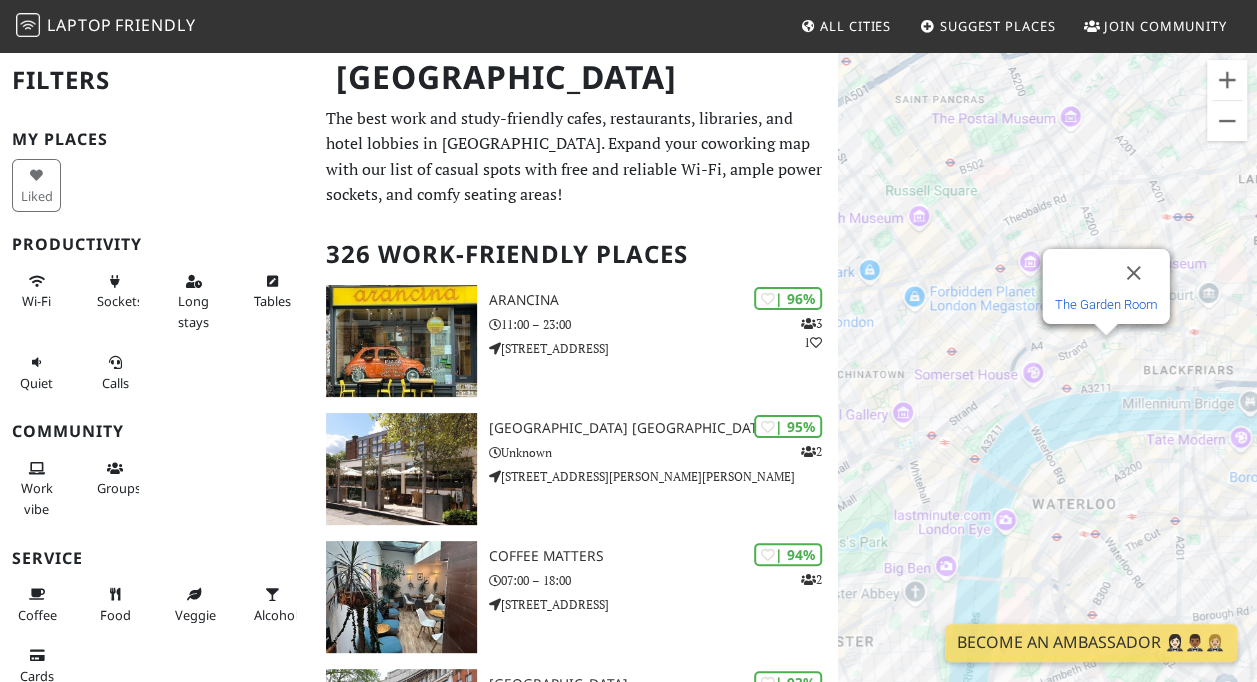 click on "The Garden Room" at bounding box center (1105, 304) 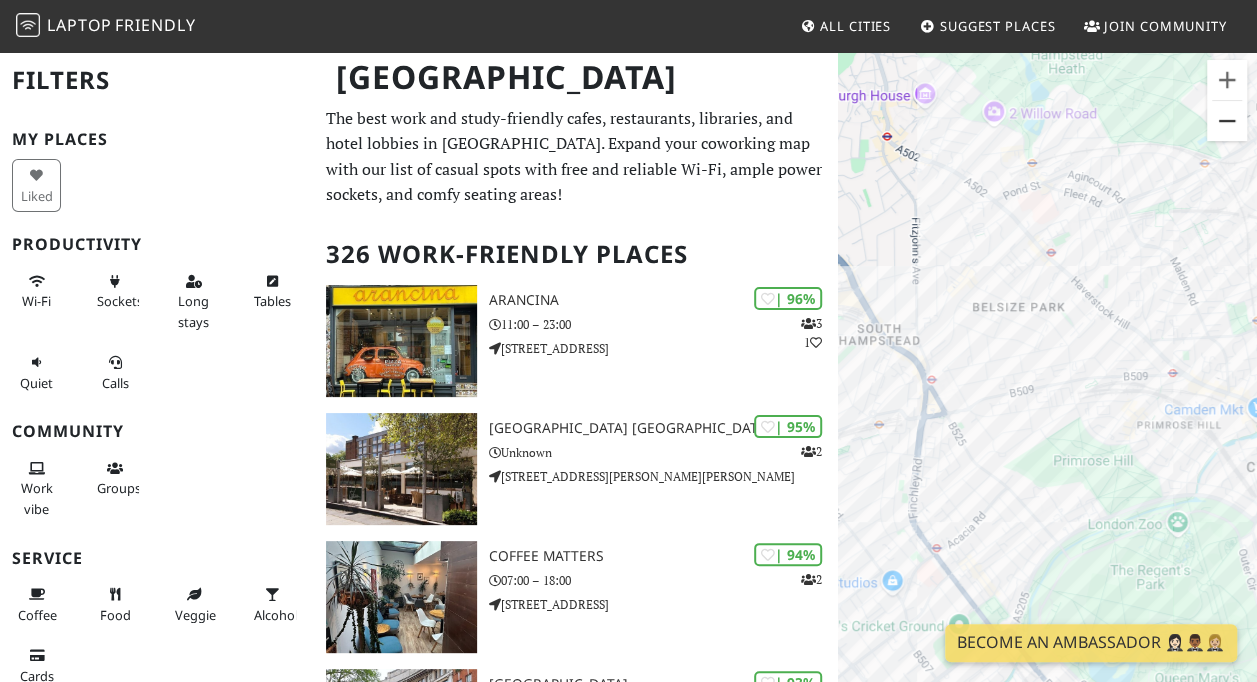 click at bounding box center (1227, 121) 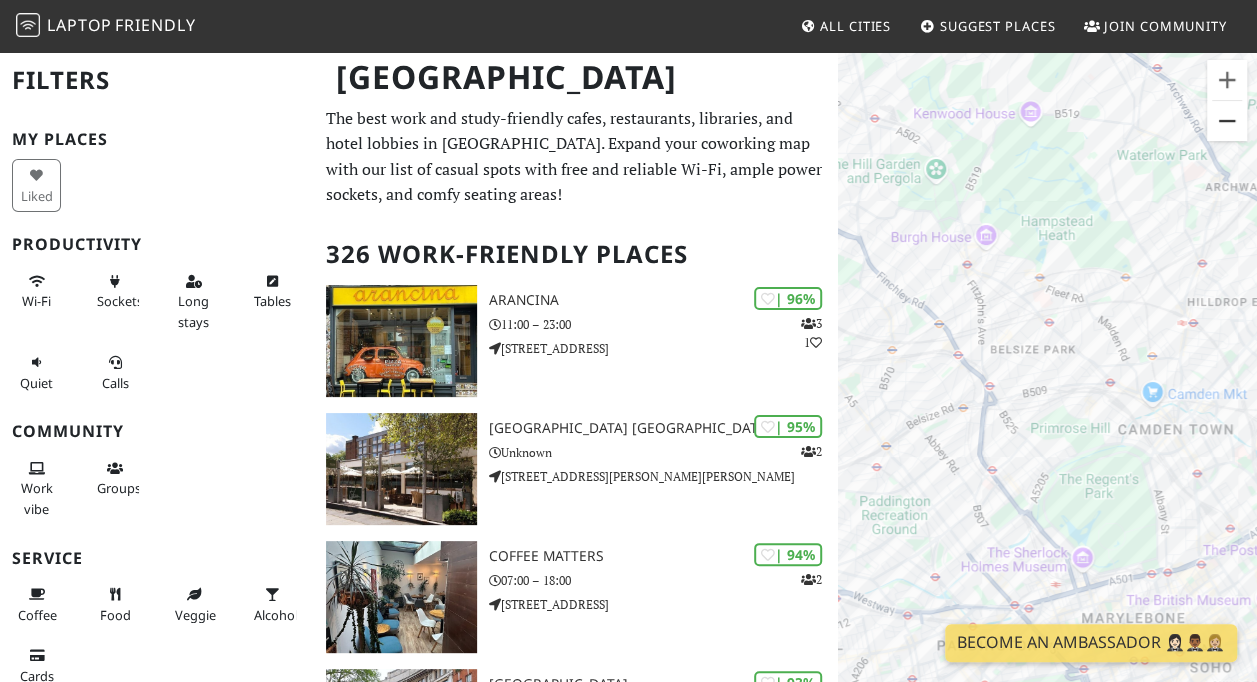 click at bounding box center (1227, 121) 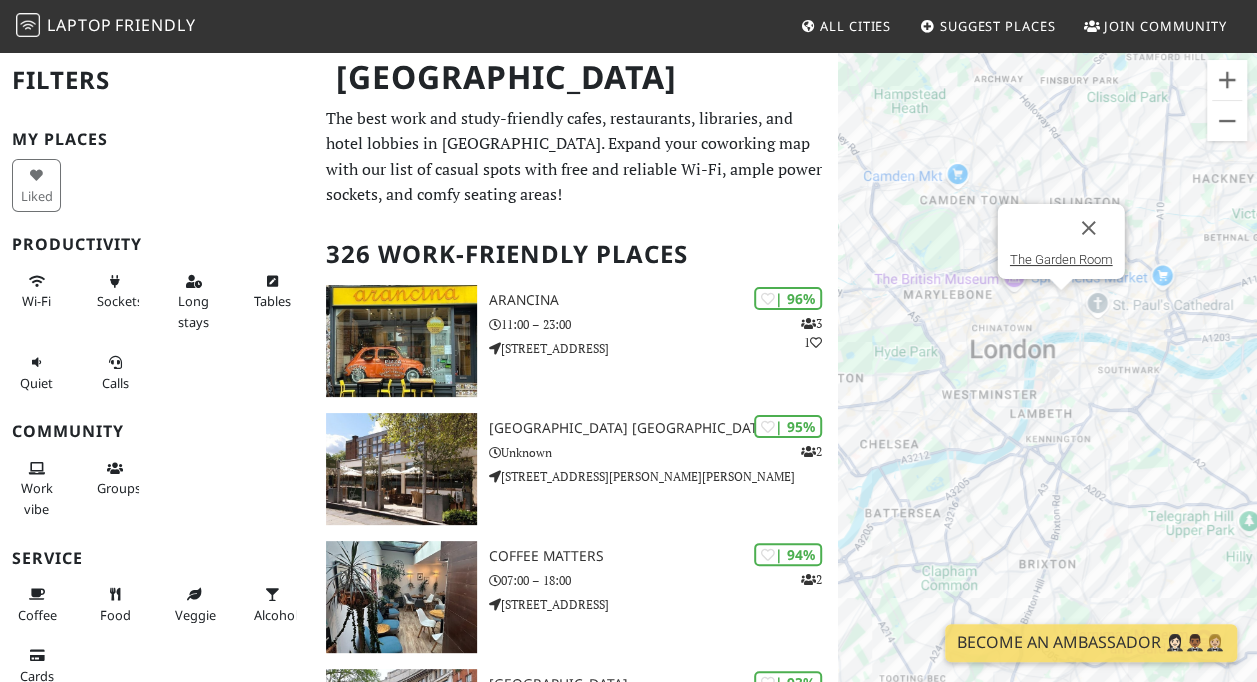 drag, startPoint x: 1109, startPoint y: 351, endPoint x: 964, endPoint y: 138, distance: 257.67032 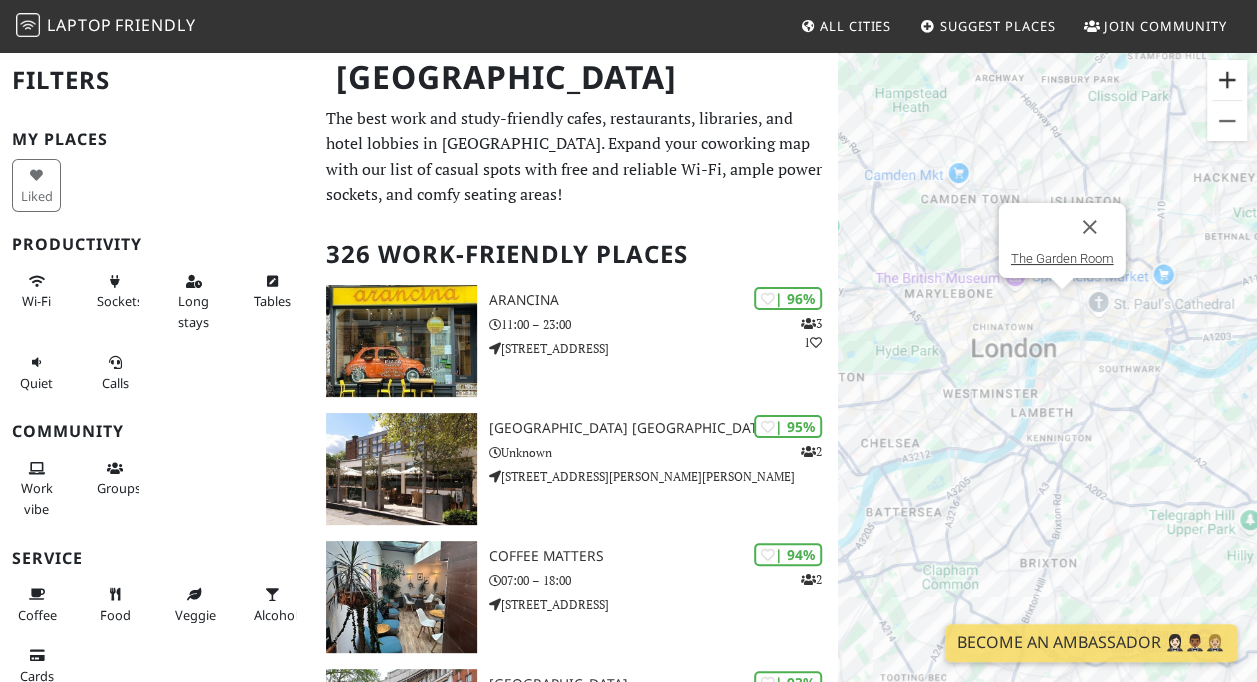 click at bounding box center [1227, 80] 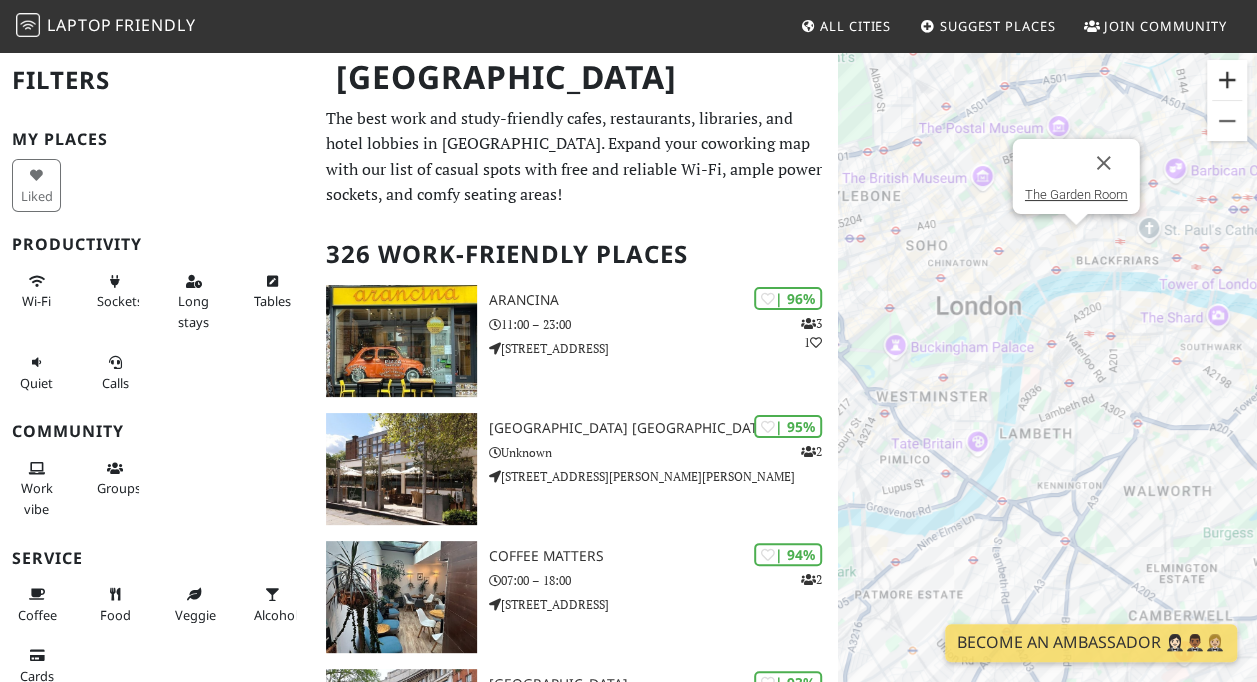 click at bounding box center (1227, 80) 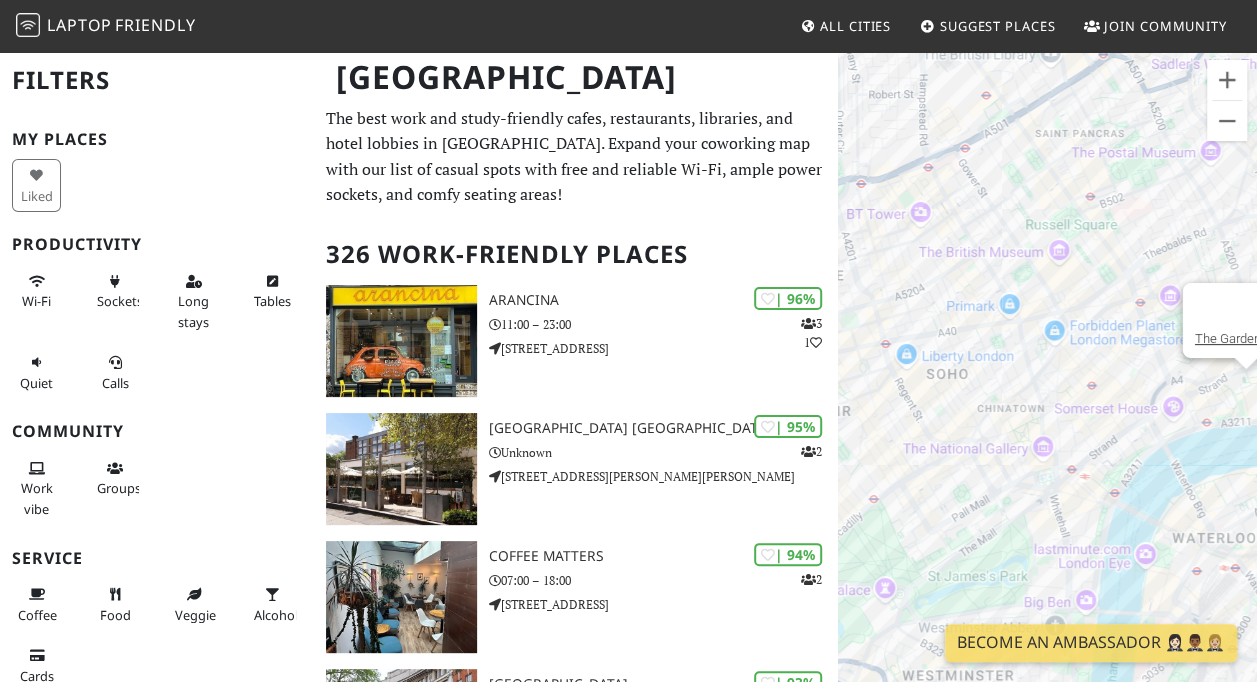 drag, startPoint x: 999, startPoint y: 313, endPoint x: 1142, endPoint y: 596, distance: 317.07727 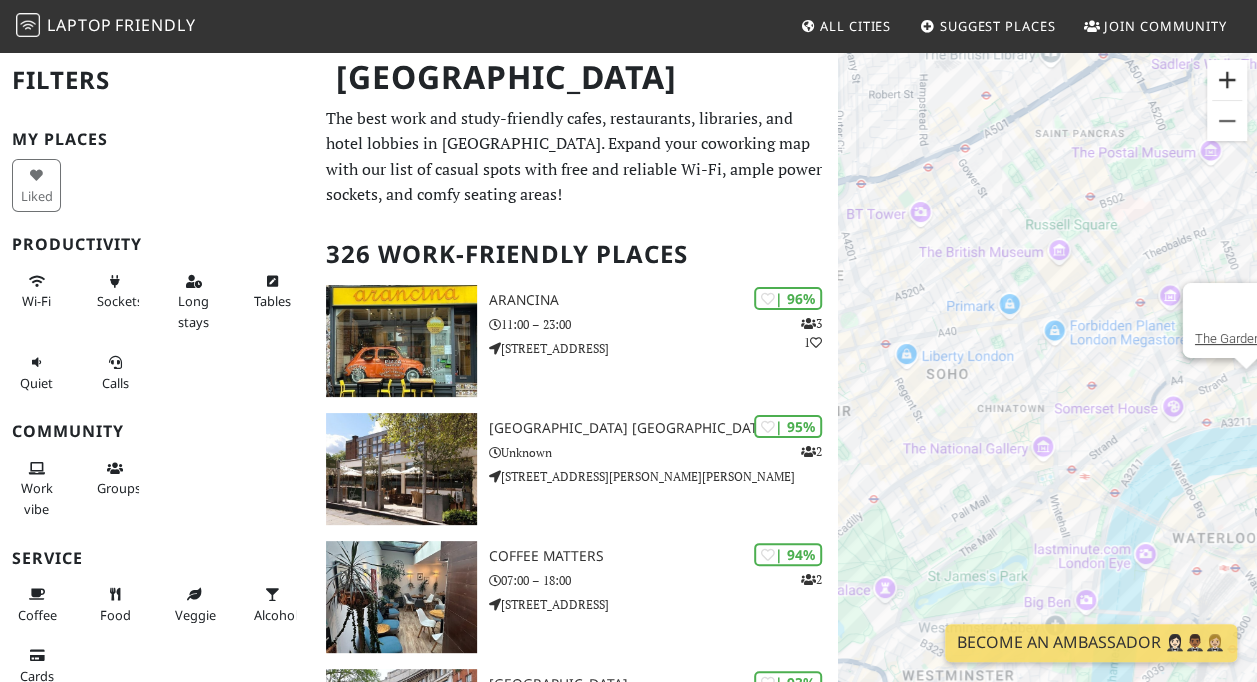 click at bounding box center [1227, 80] 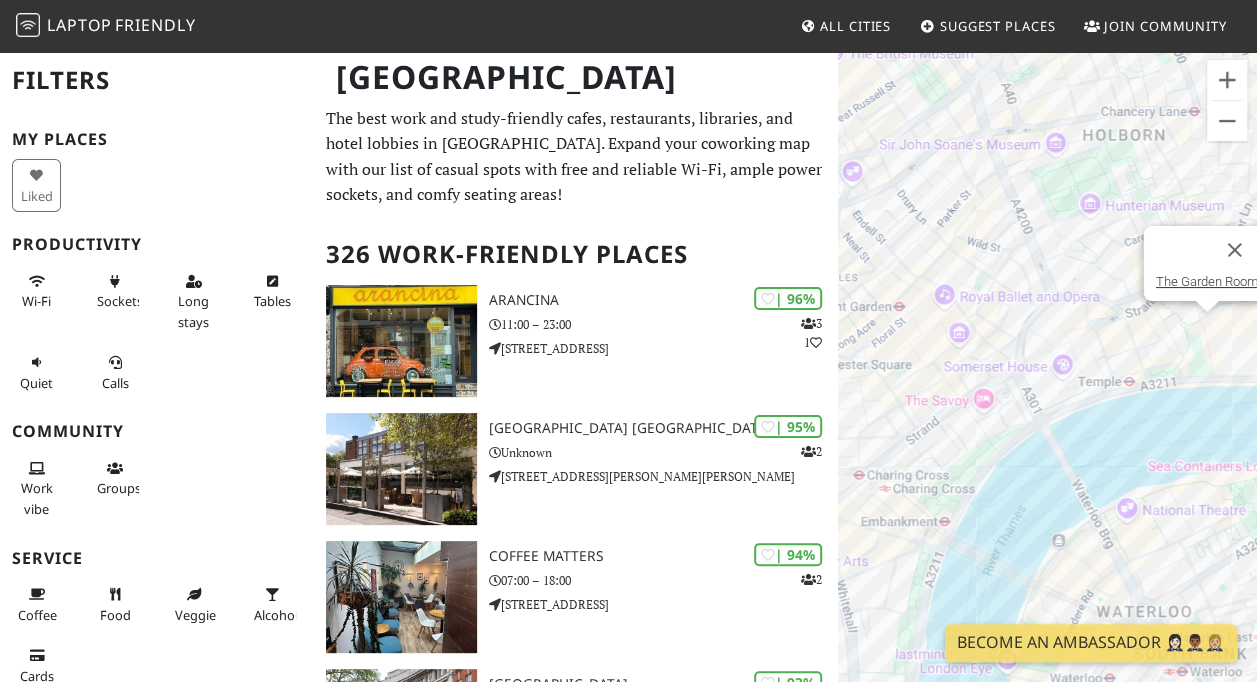 drag, startPoint x: 1174, startPoint y: 548, endPoint x: 930, endPoint y: 474, distance: 254.9745 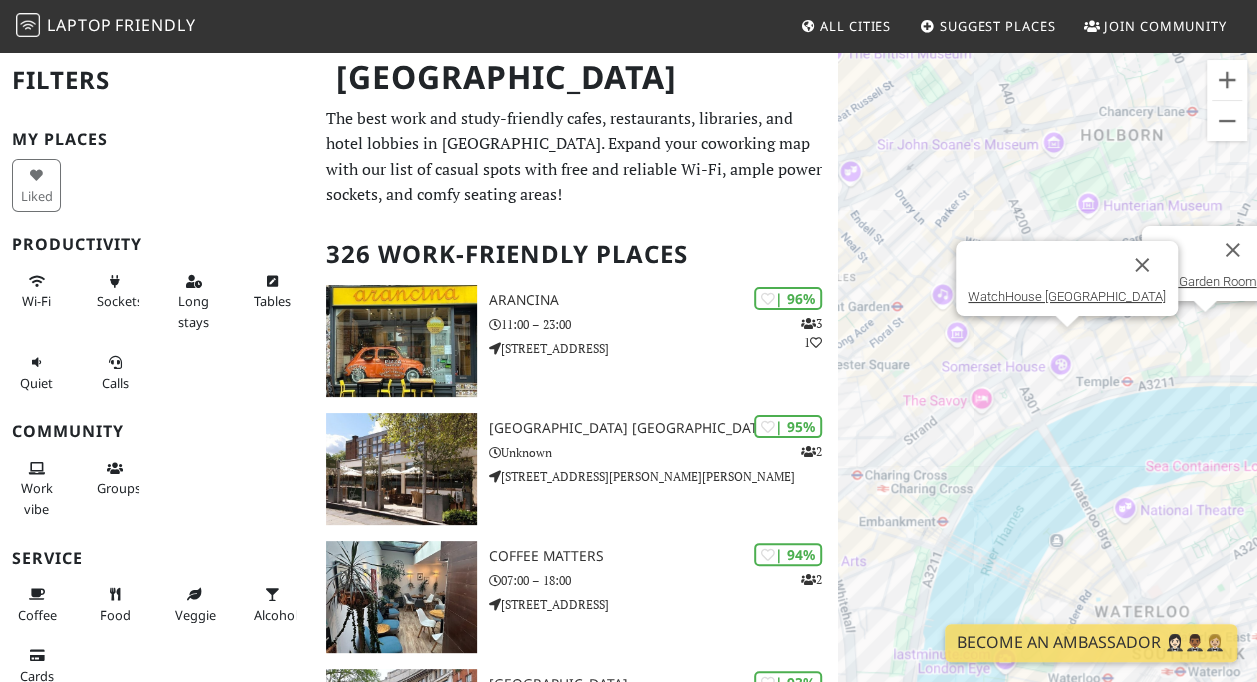 click on "To navigate, press the arrow keys. The Garden Room WatchHouse Somerset House" at bounding box center (1047, 391) 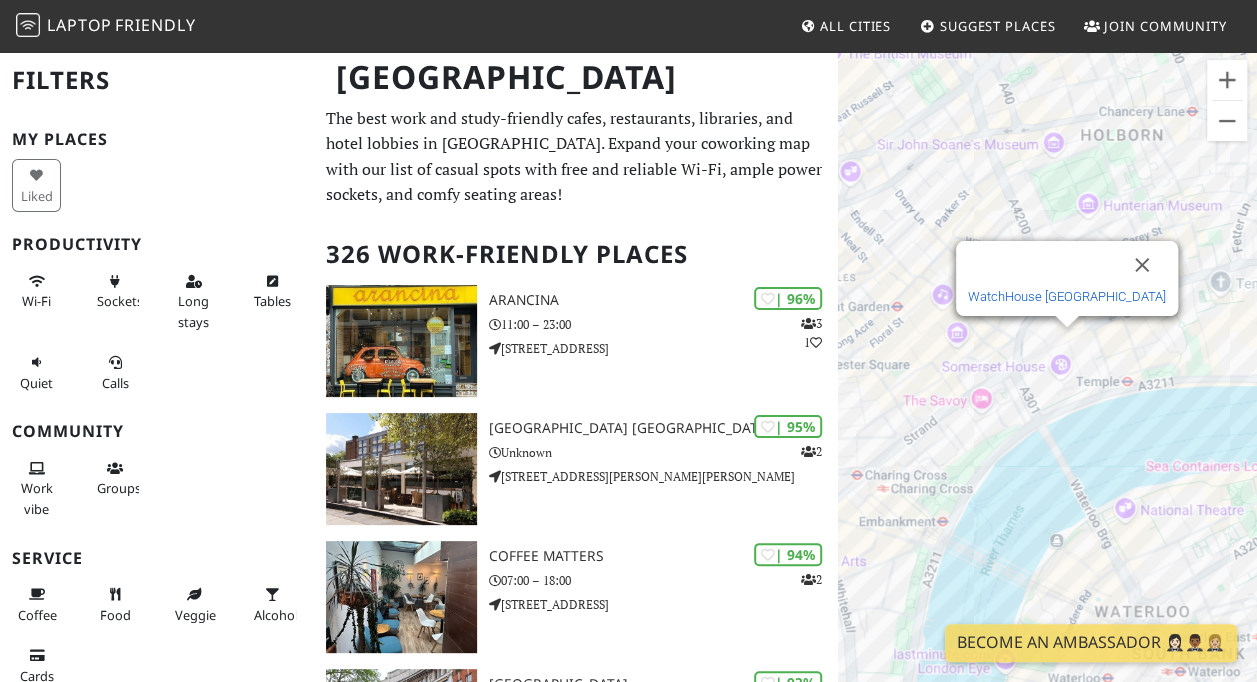 click on "WatchHouse [GEOGRAPHIC_DATA]" at bounding box center [1067, 296] 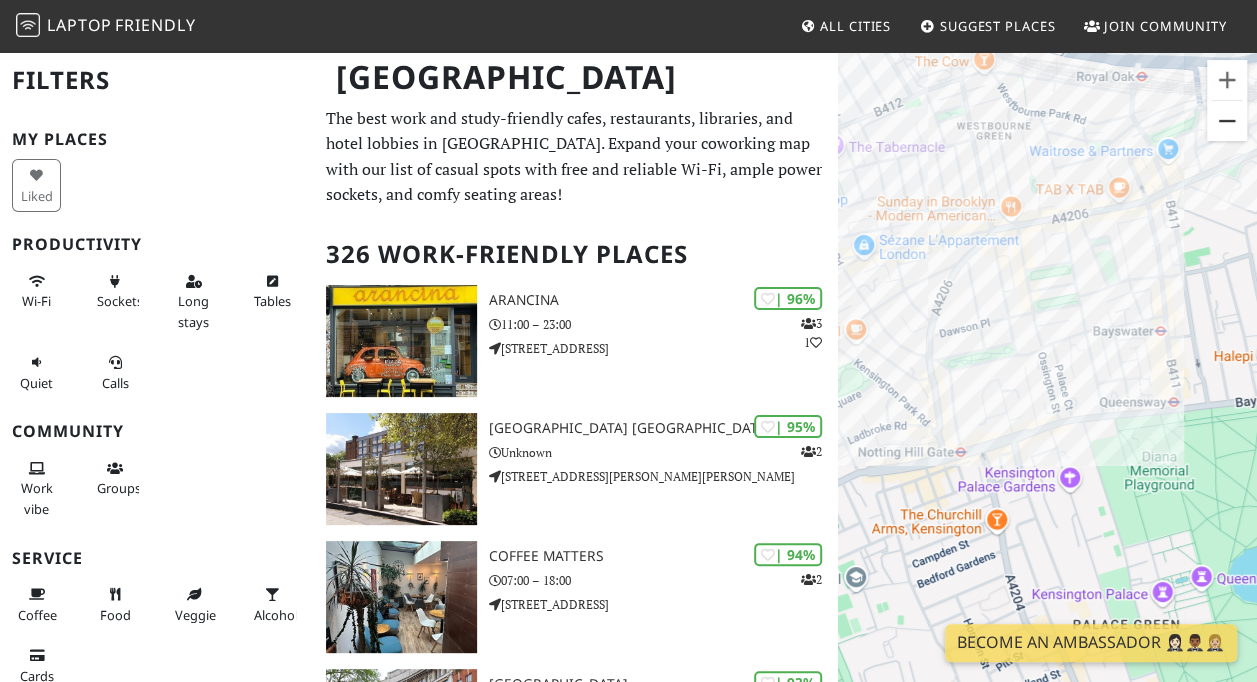 click at bounding box center [1227, 121] 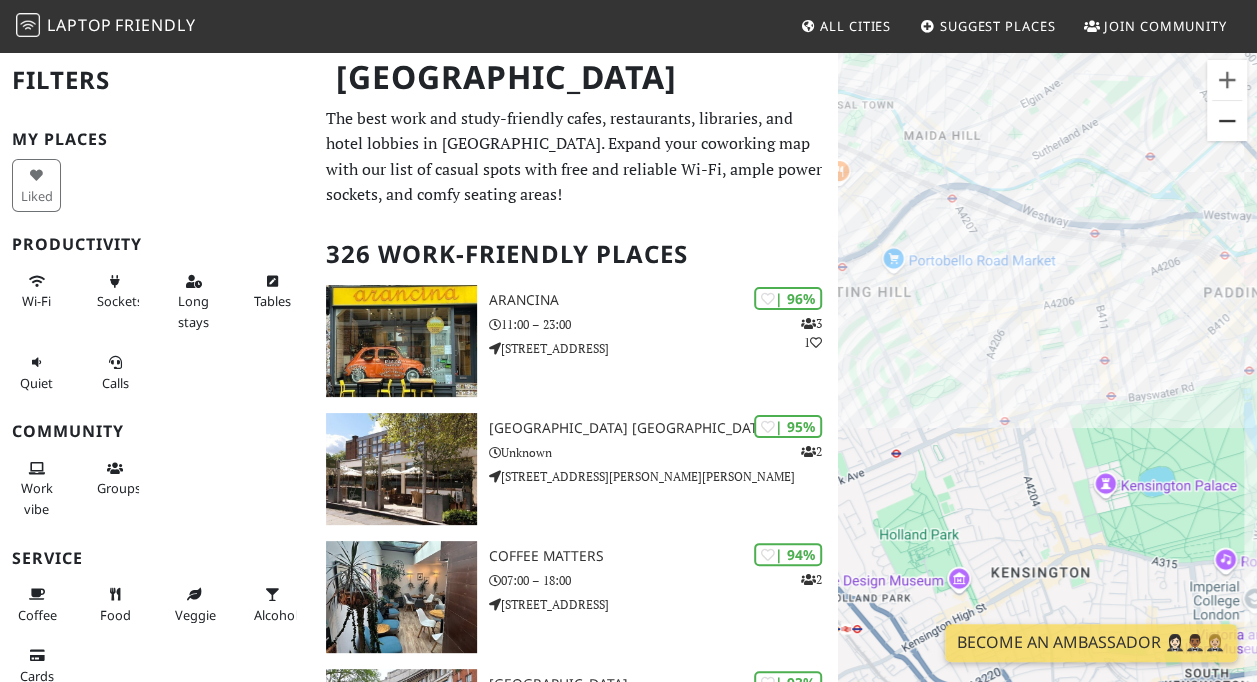 click at bounding box center [1227, 121] 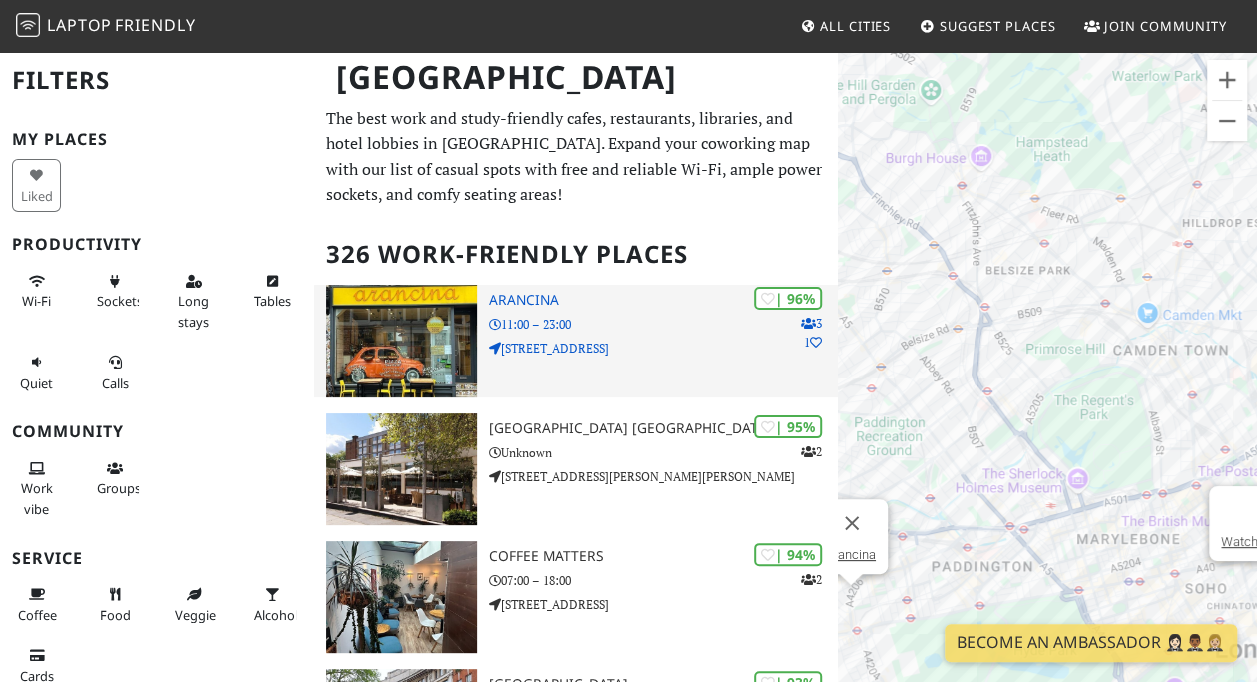 drag, startPoint x: 1148, startPoint y: 404, endPoint x: 591, endPoint y: 334, distance: 561.38135 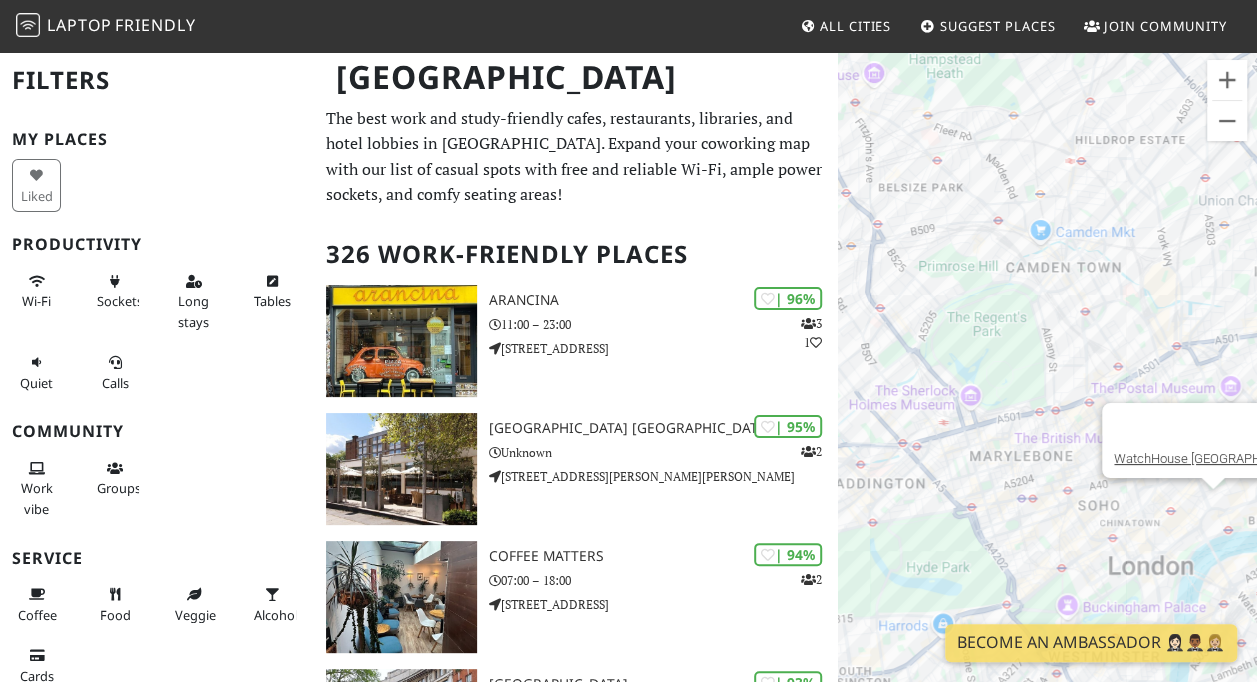 drag, startPoint x: 1160, startPoint y: 422, endPoint x: 957, endPoint y: 332, distance: 222.0563 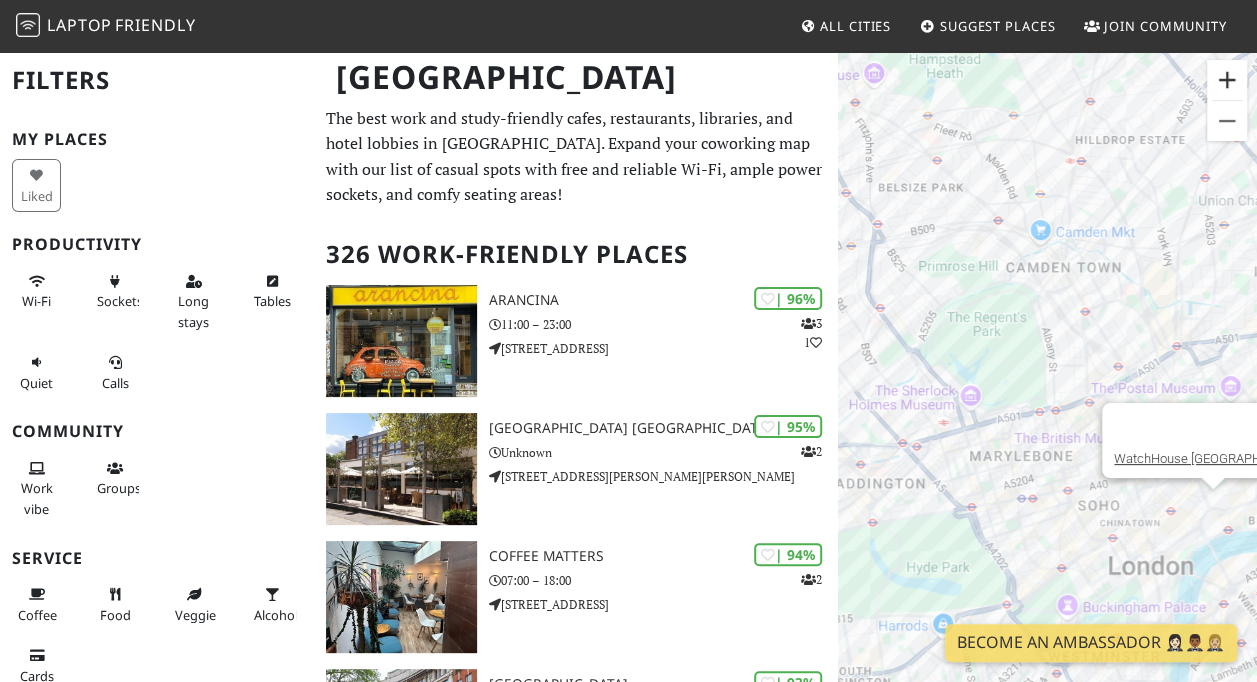 click at bounding box center (1227, 80) 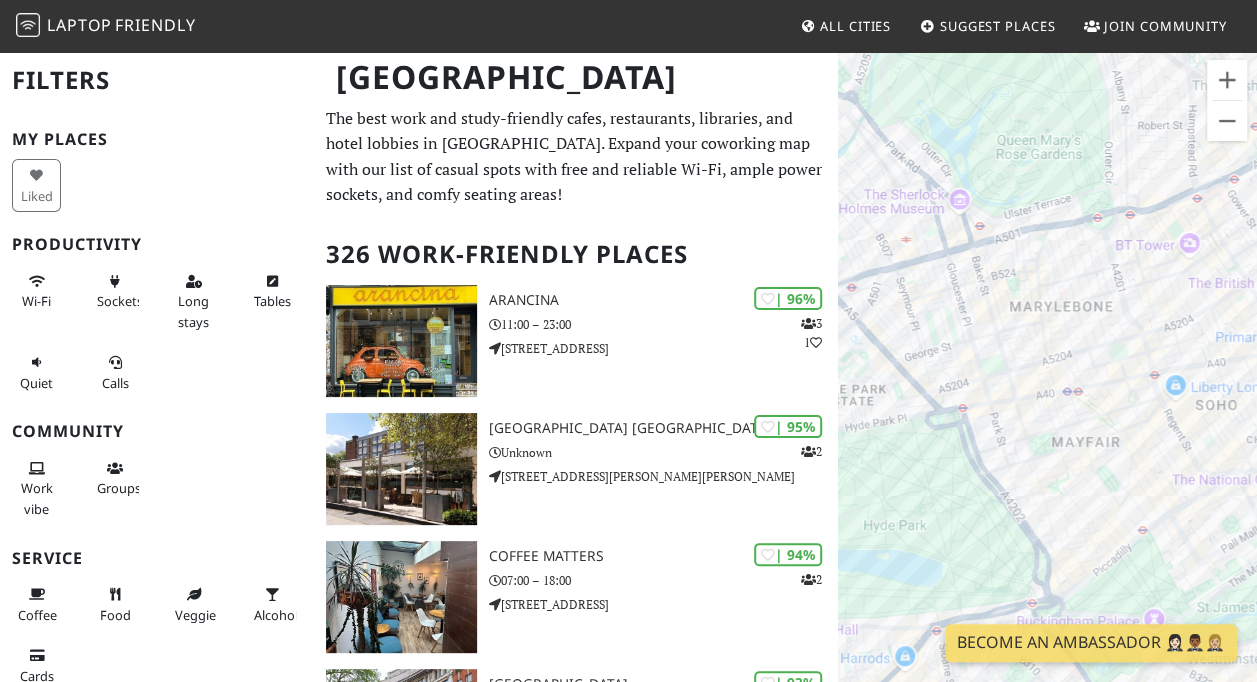 drag, startPoint x: 1121, startPoint y: 364, endPoint x: 1188, endPoint y: 145, distance: 229.01965 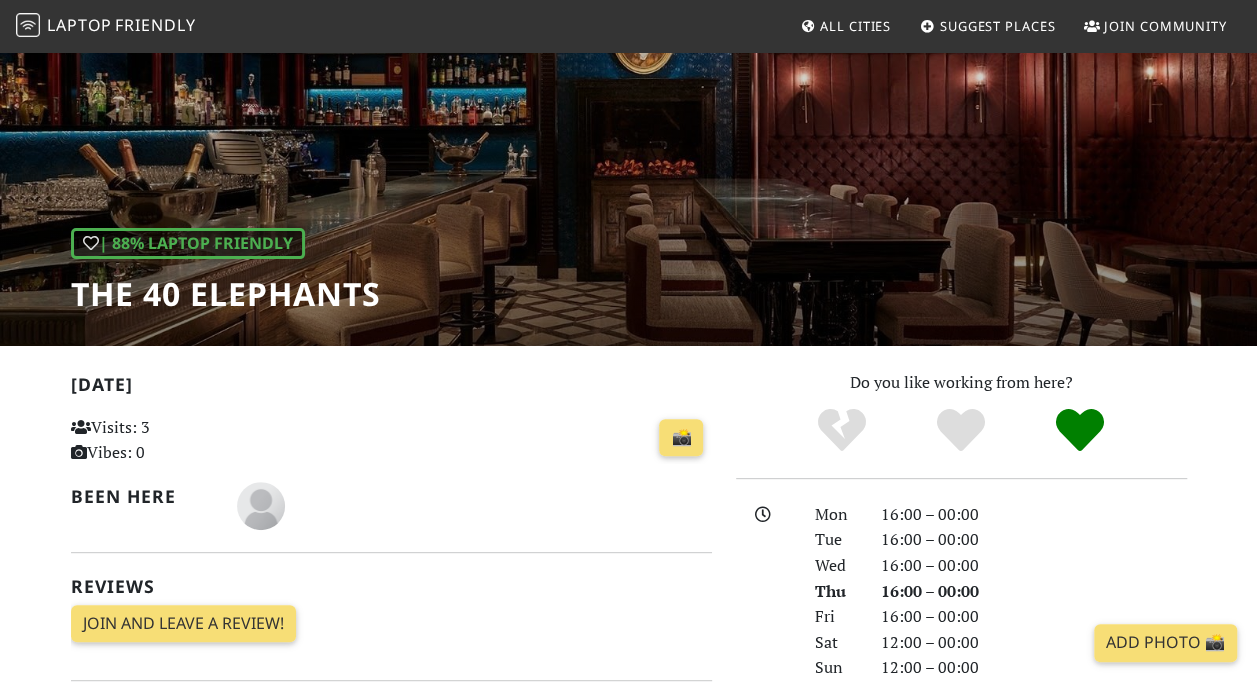 scroll, scrollTop: 0, scrollLeft: 0, axis: both 